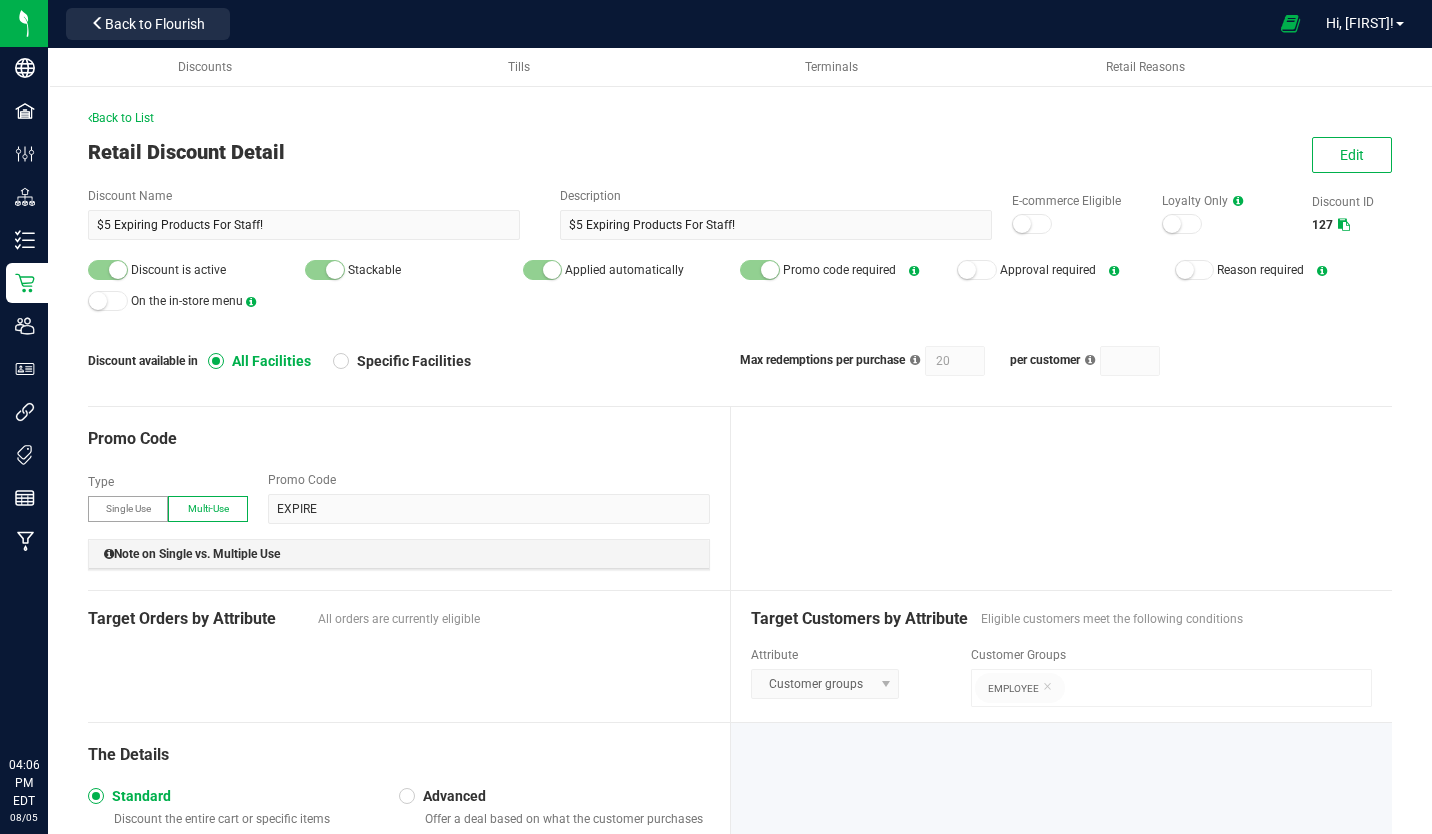 scroll, scrollTop: 0, scrollLeft: 0, axis: both 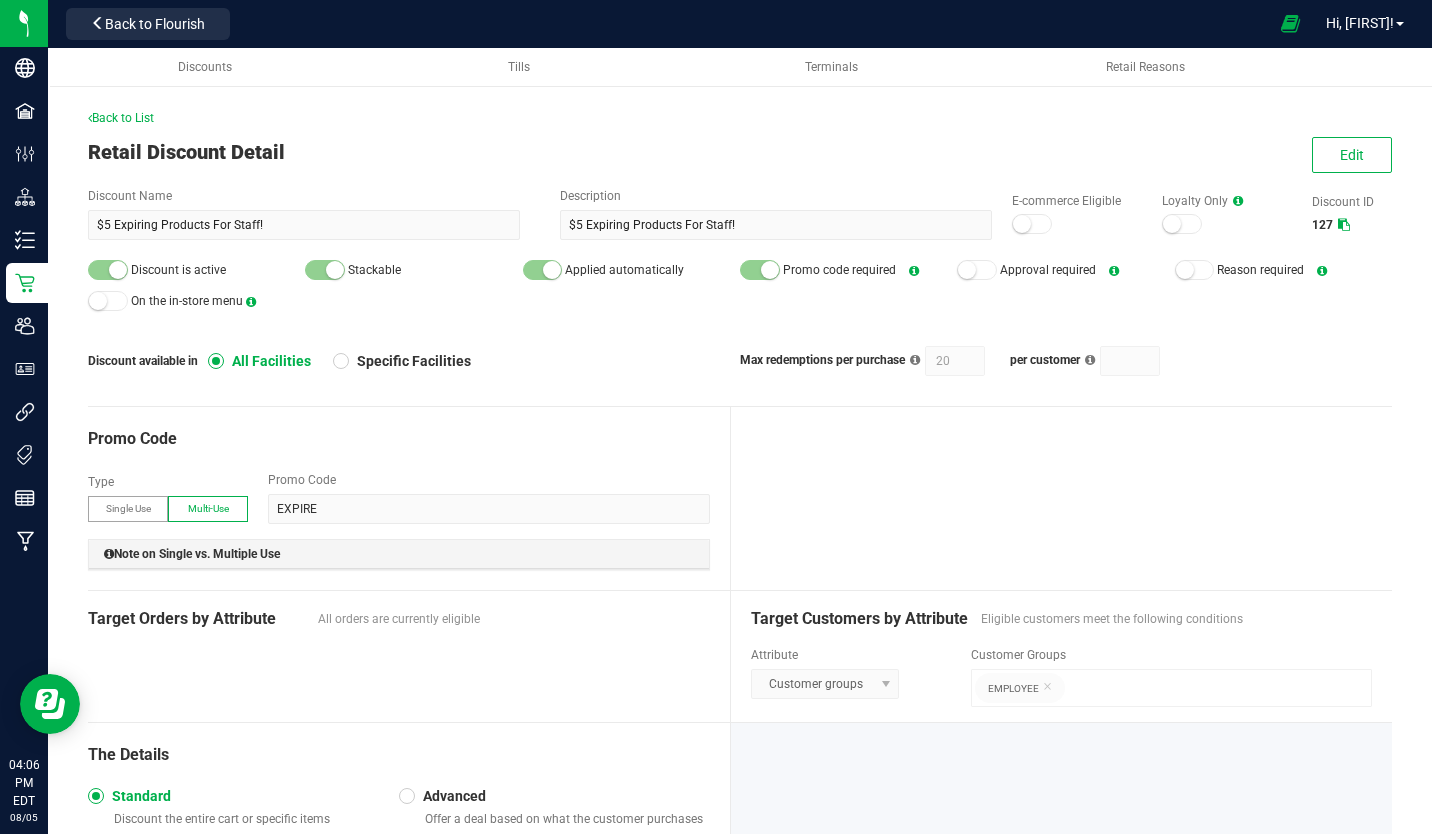 click at bounding box center (0, 0) 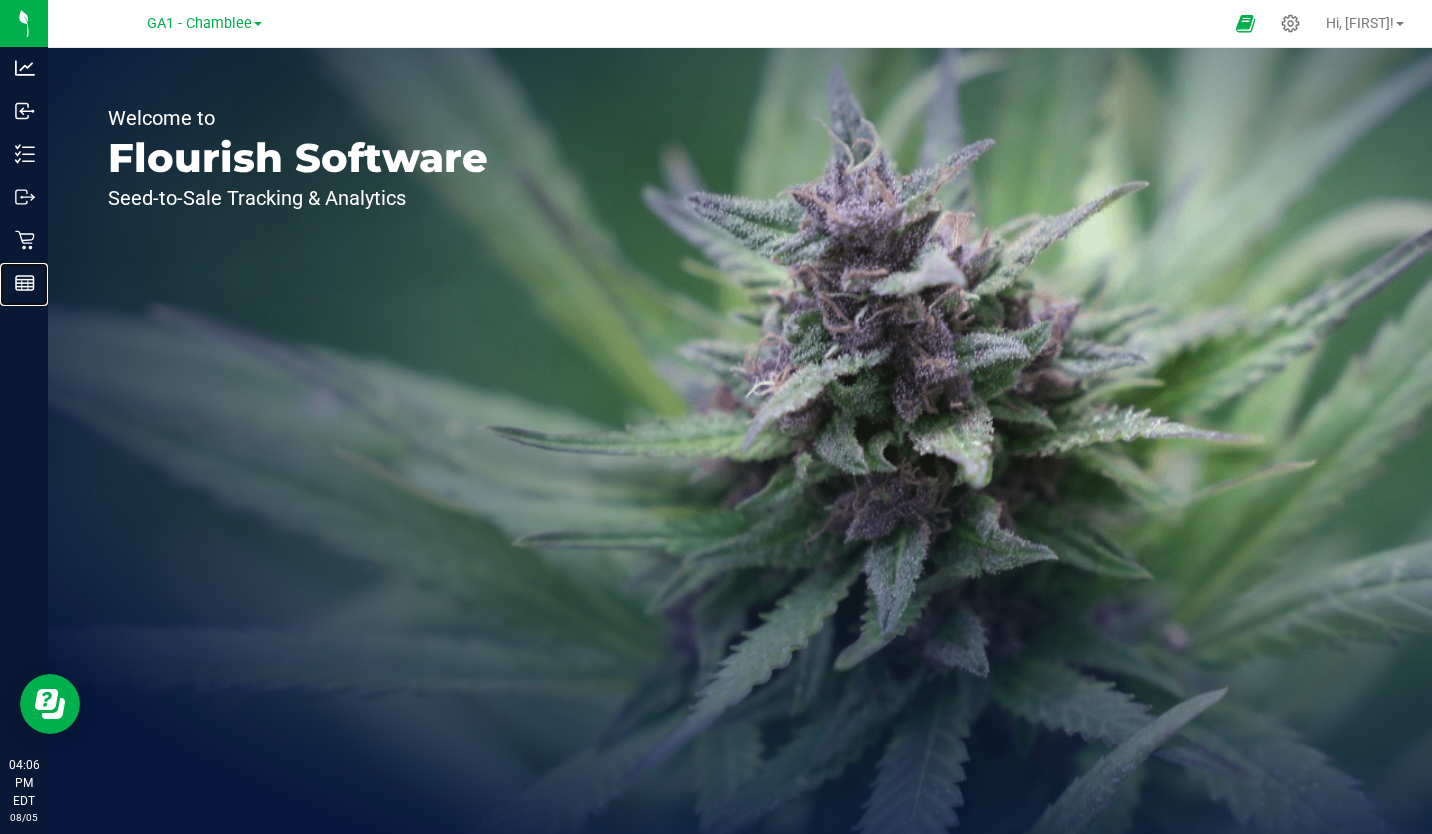 click on "Reports" at bounding box center [0, 0] 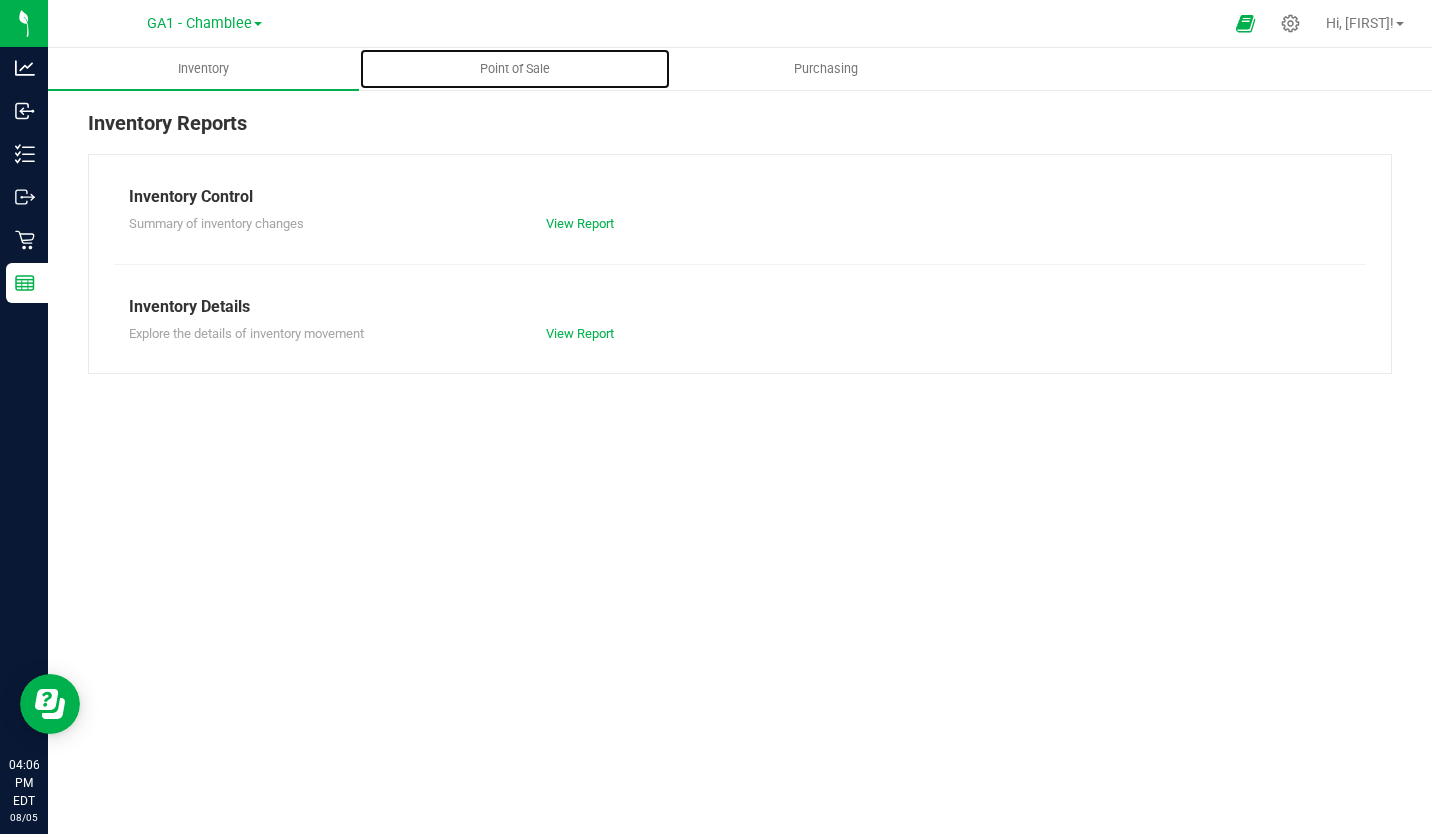 click on "Point of Sale" at bounding box center (515, 69) 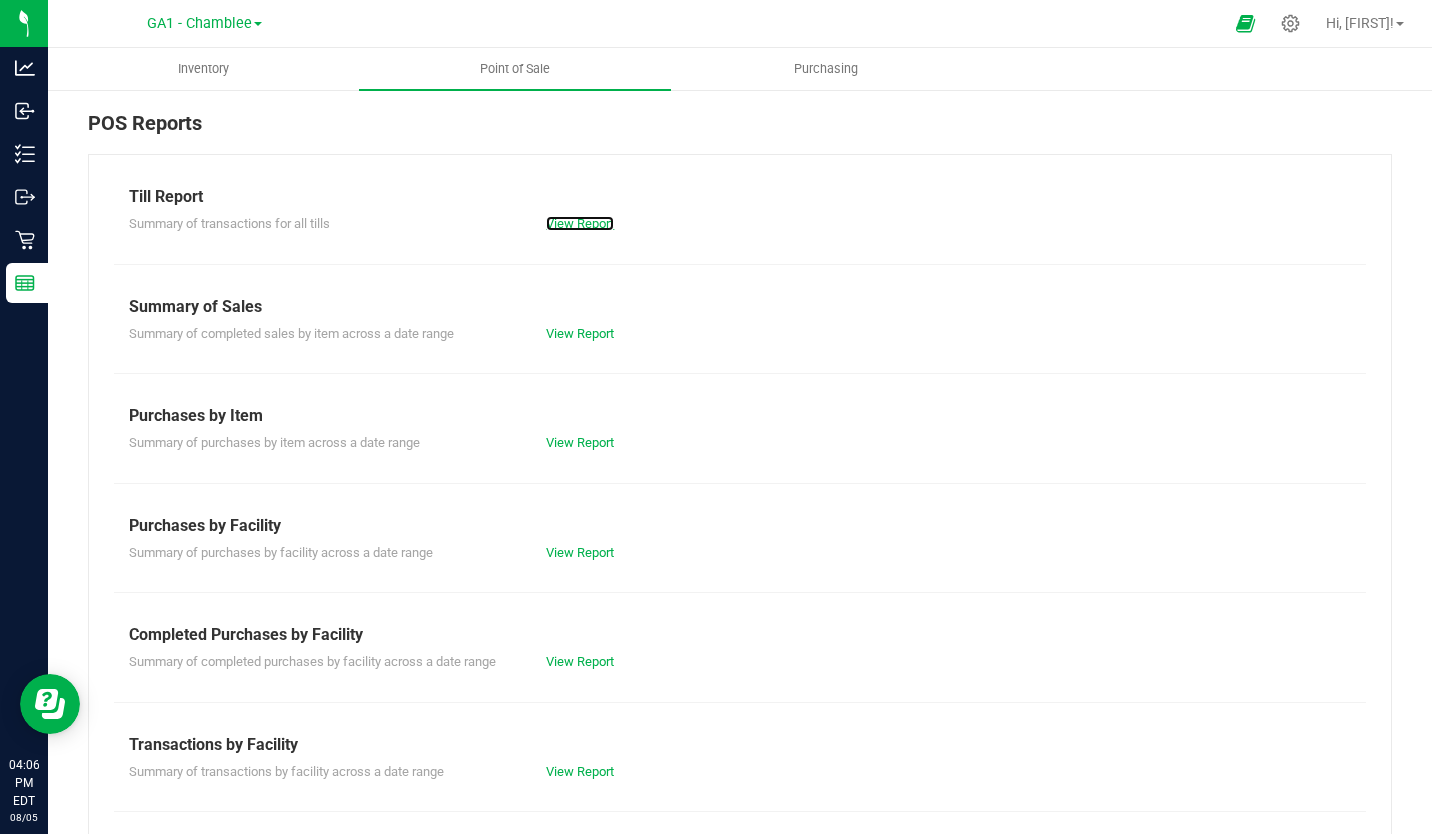 click on "View Report" at bounding box center [580, 223] 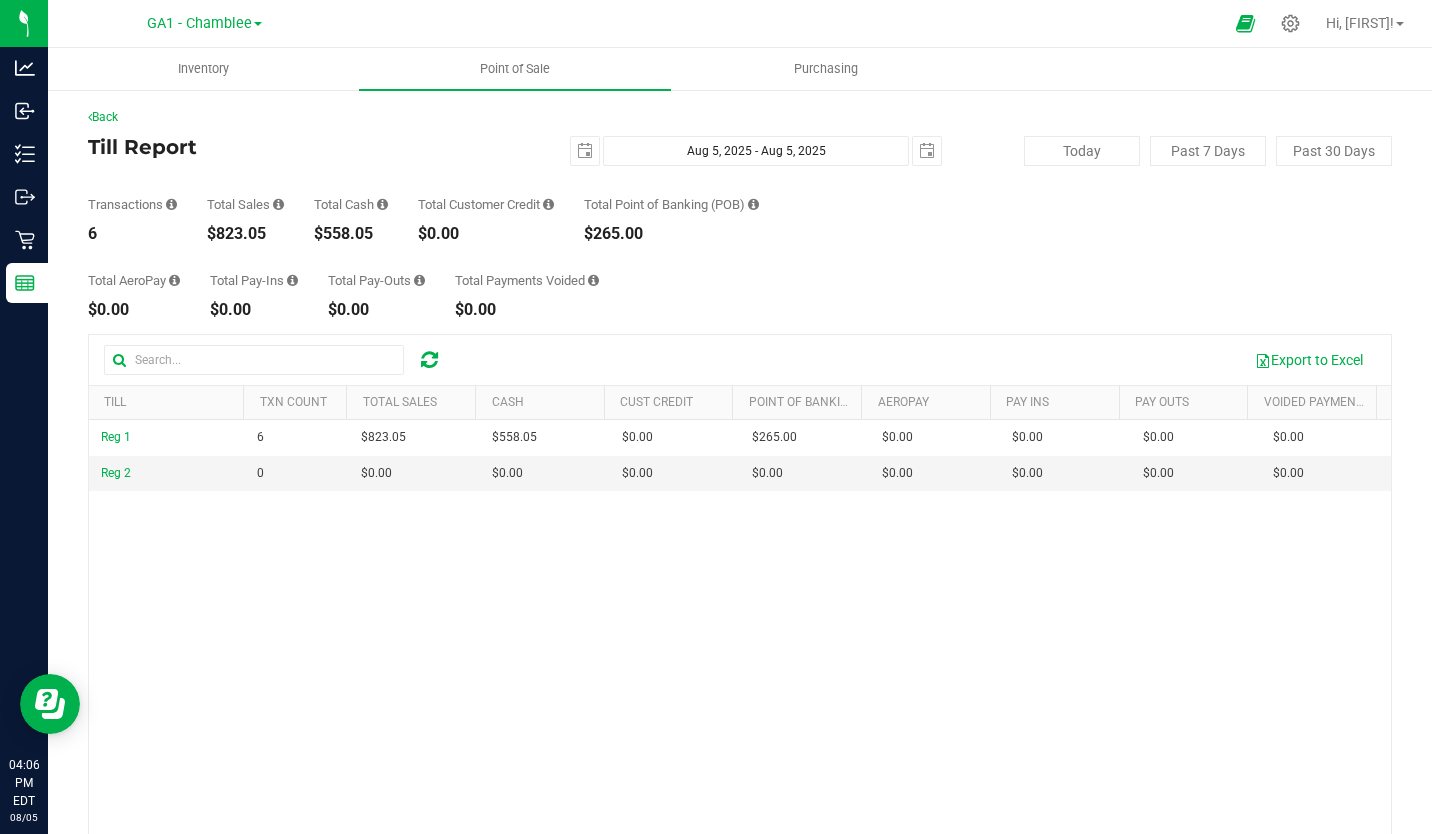 click on "GA1 - Chamblee" at bounding box center (199, 23) 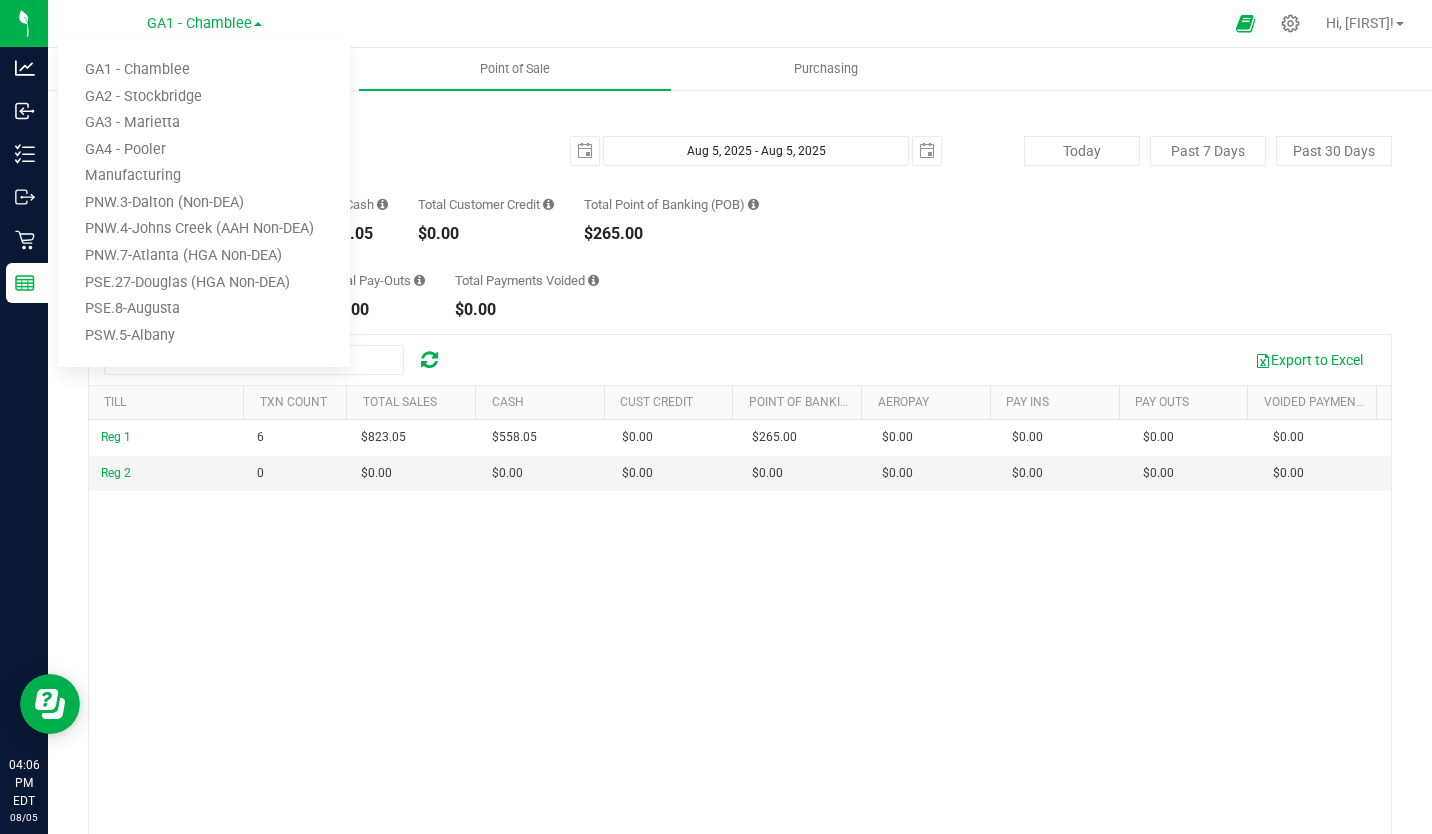 click on "GA4 - Pooler" at bounding box center [204, 150] 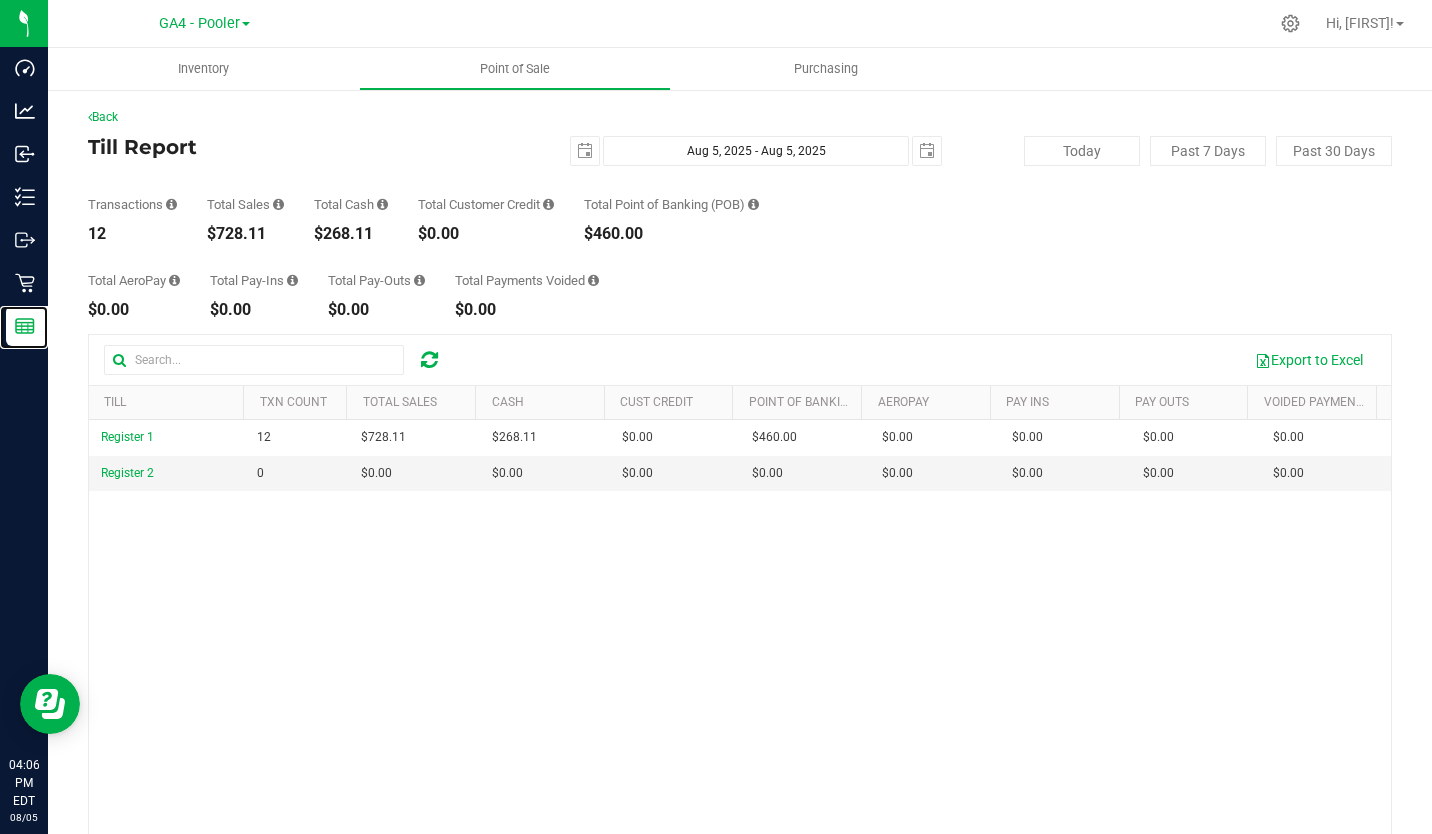 click on "Reports" at bounding box center [0, 0] 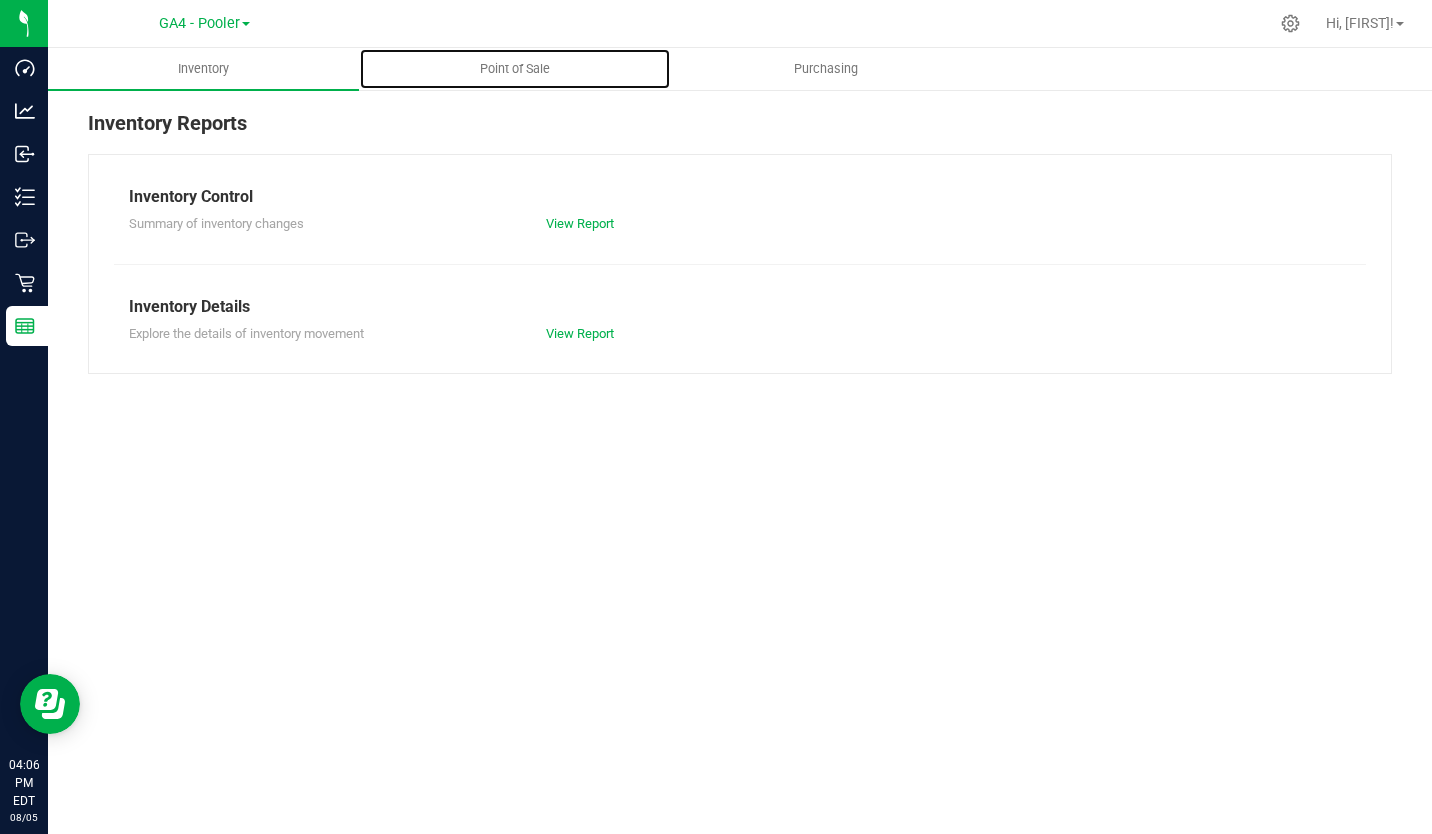click on "Point of Sale" at bounding box center [515, 69] 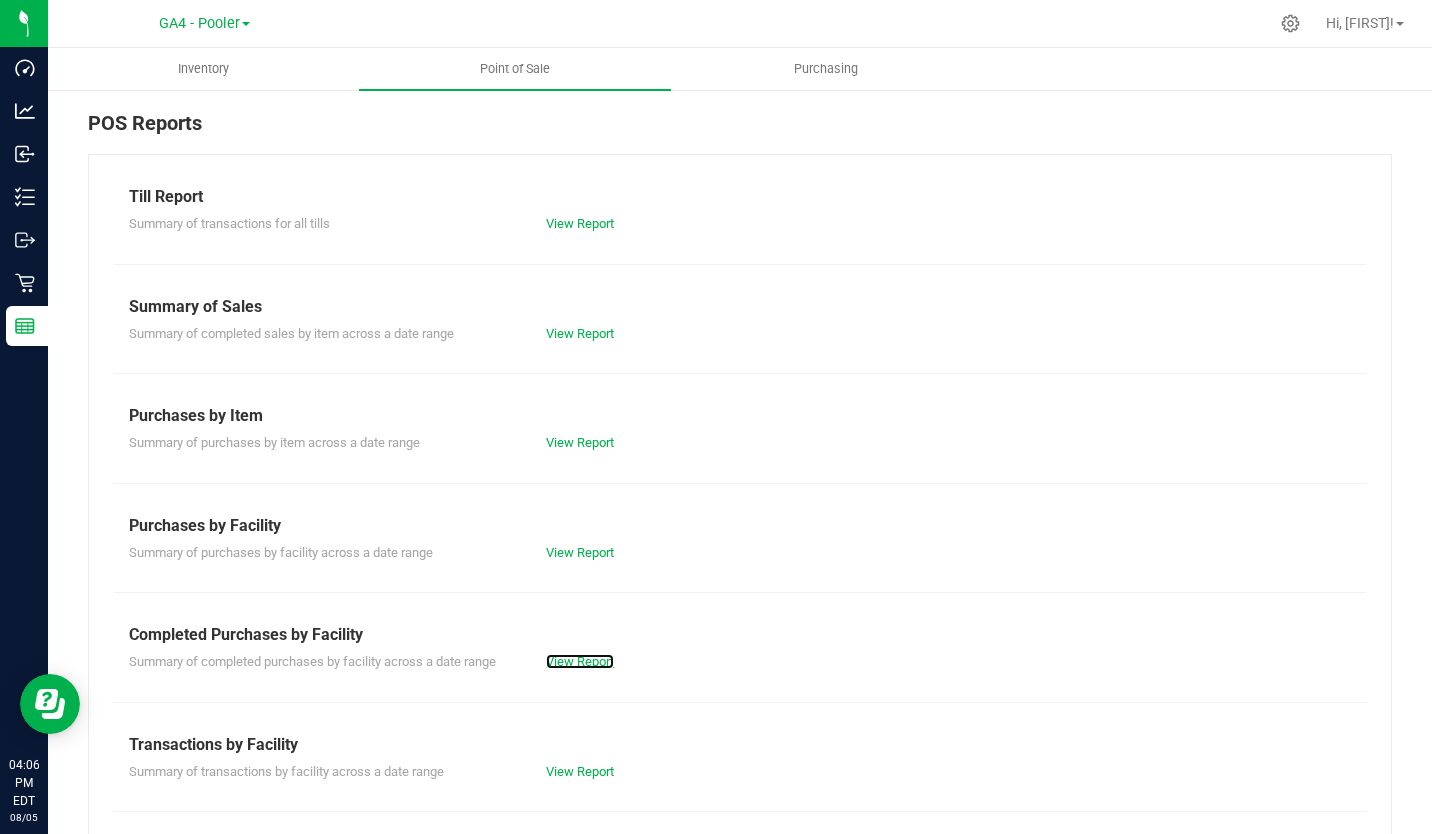 click on "View Report" at bounding box center (580, 661) 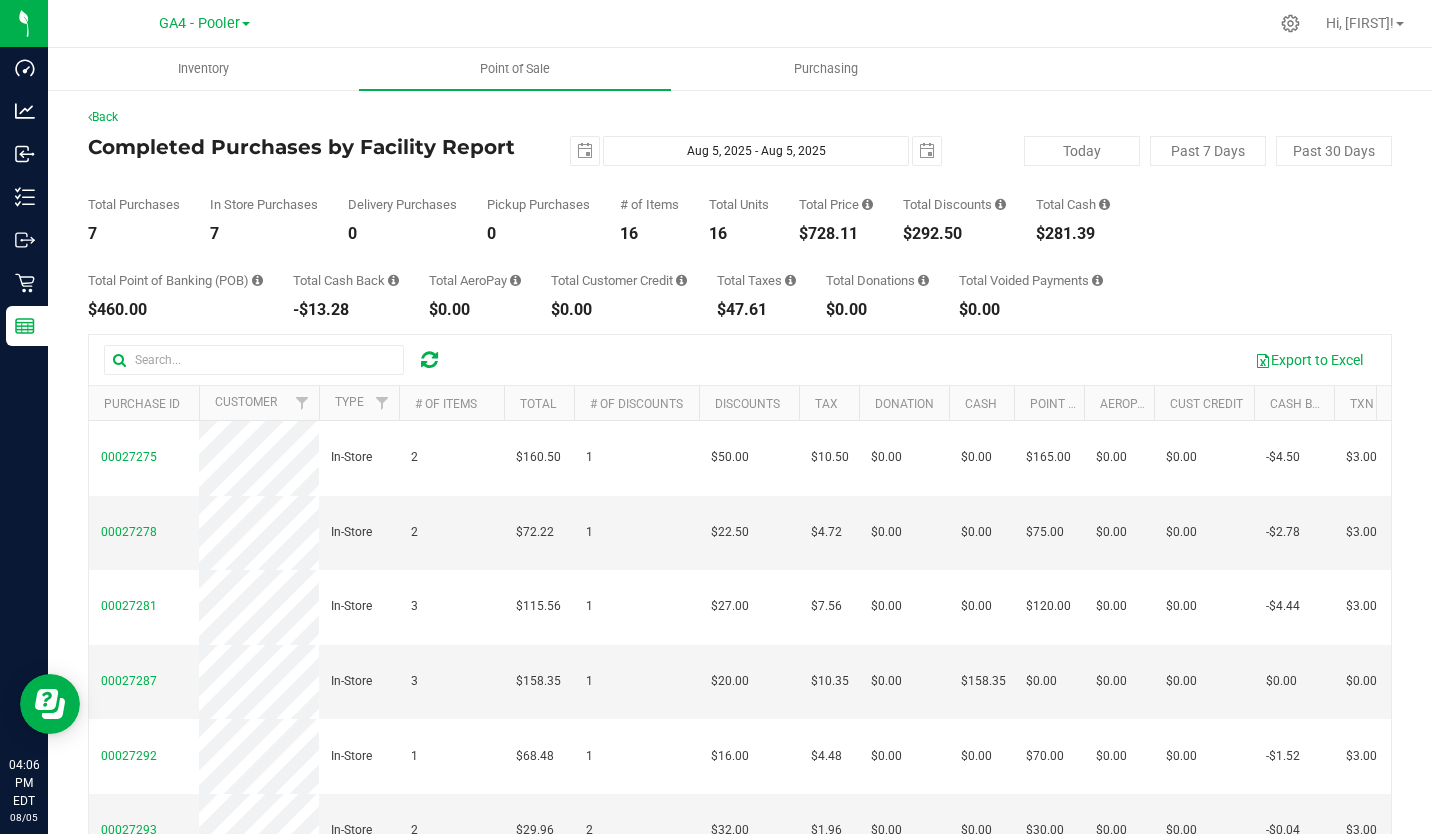 scroll, scrollTop: 11, scrollLeft: 0, axis: vertical 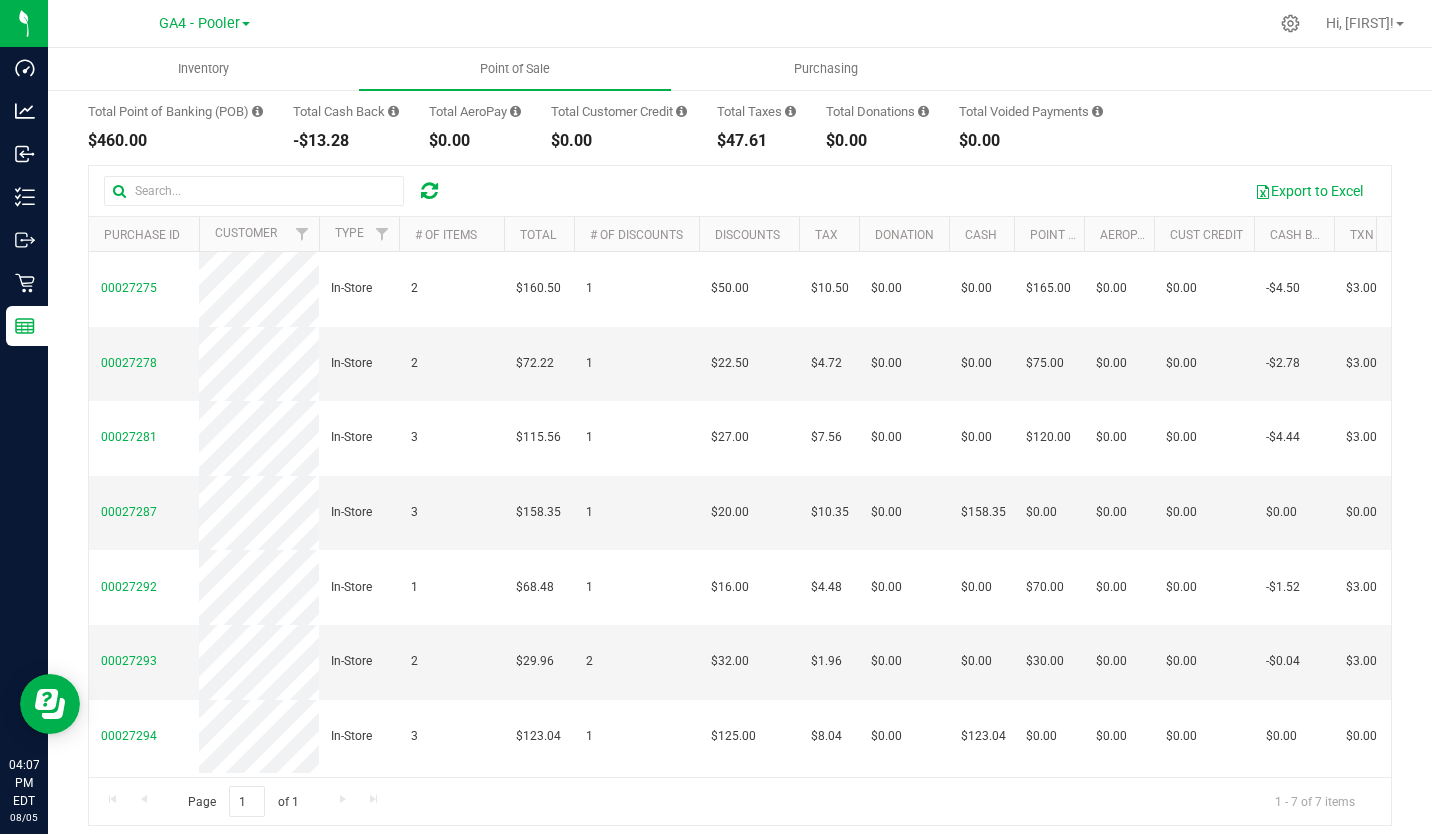 click on "00027293" at bounding box center (129, 661) 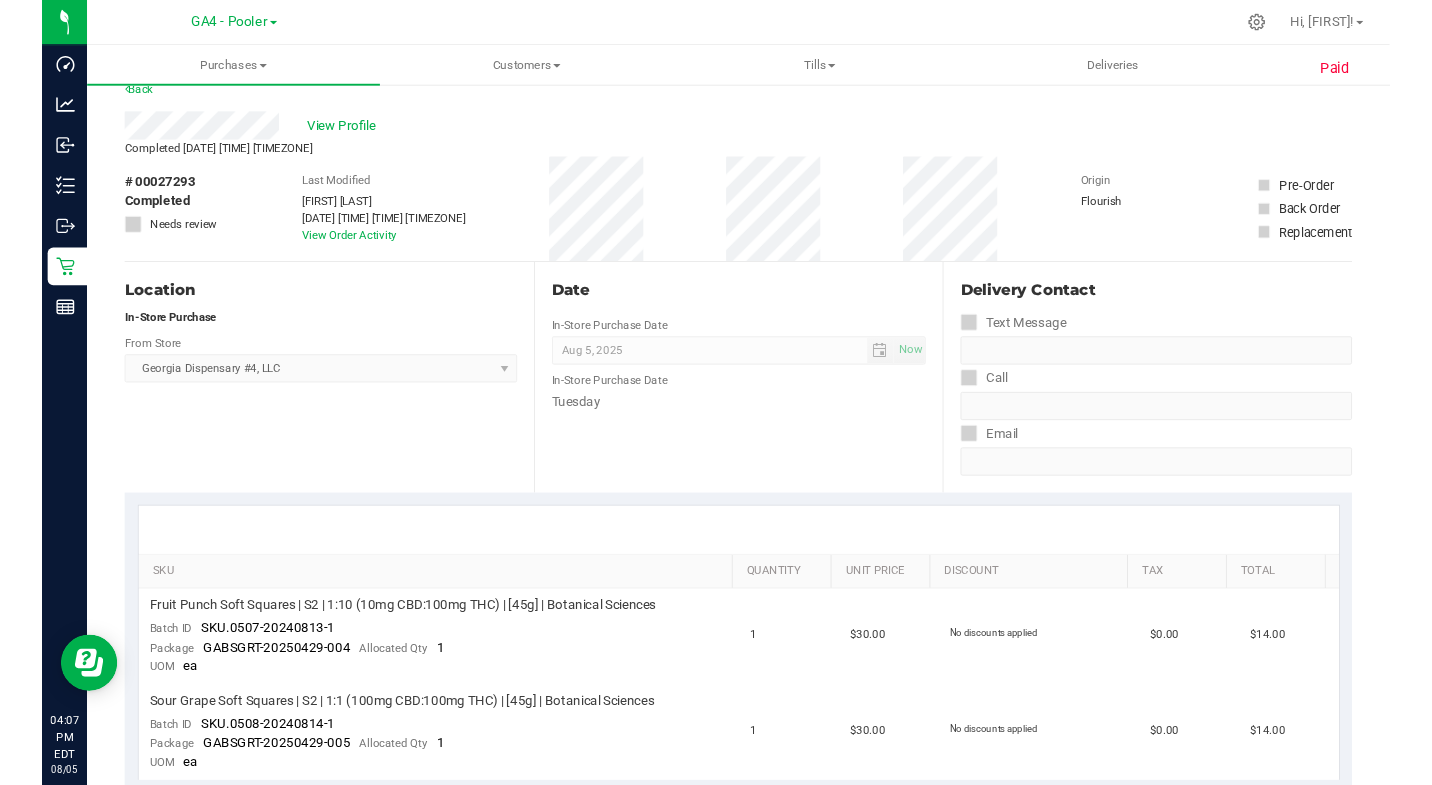 scroll, scrollTop: 0, scrollLeft: 0, axis: both 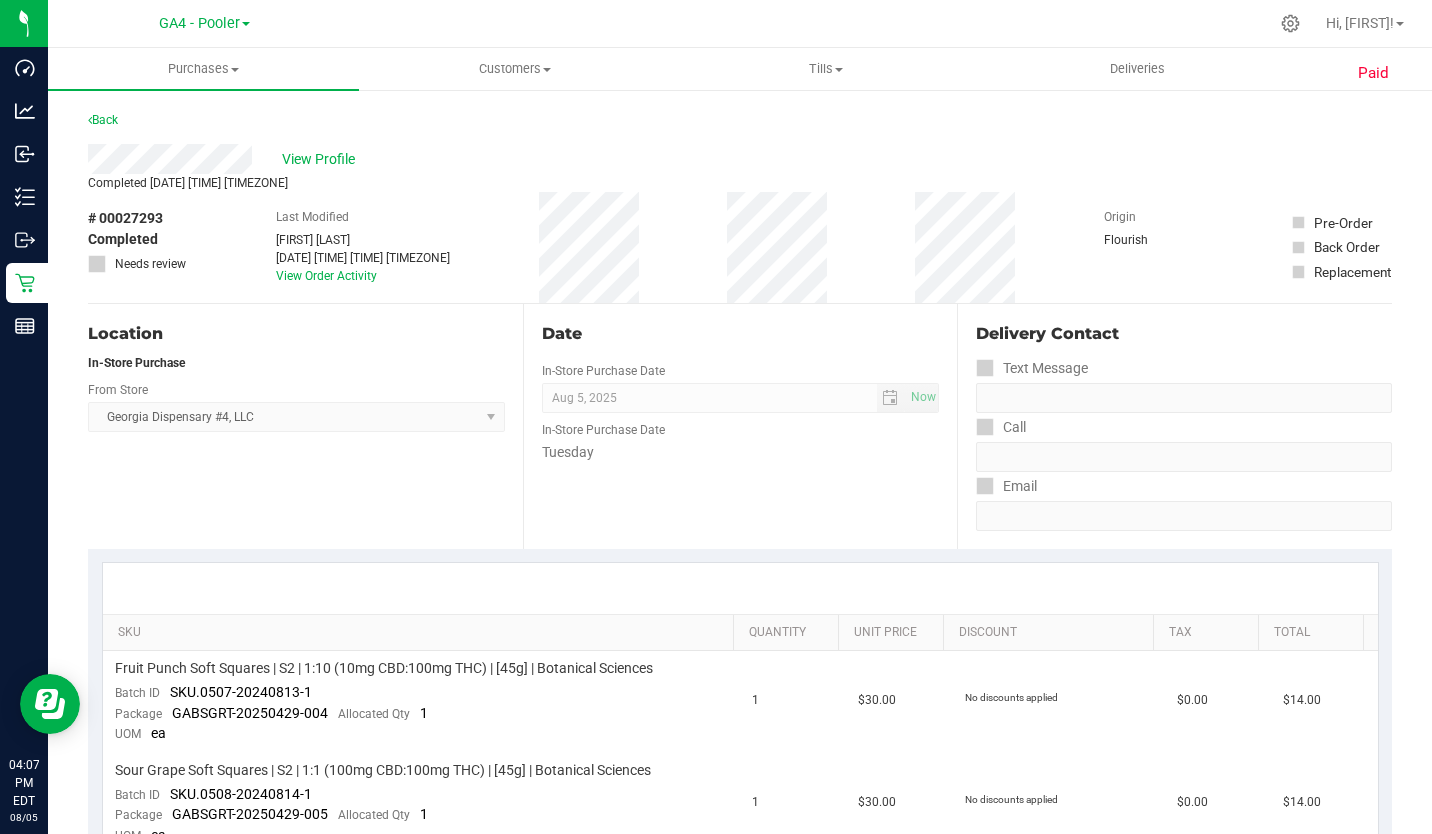 click on "Back" at bounding box center (103, 120) 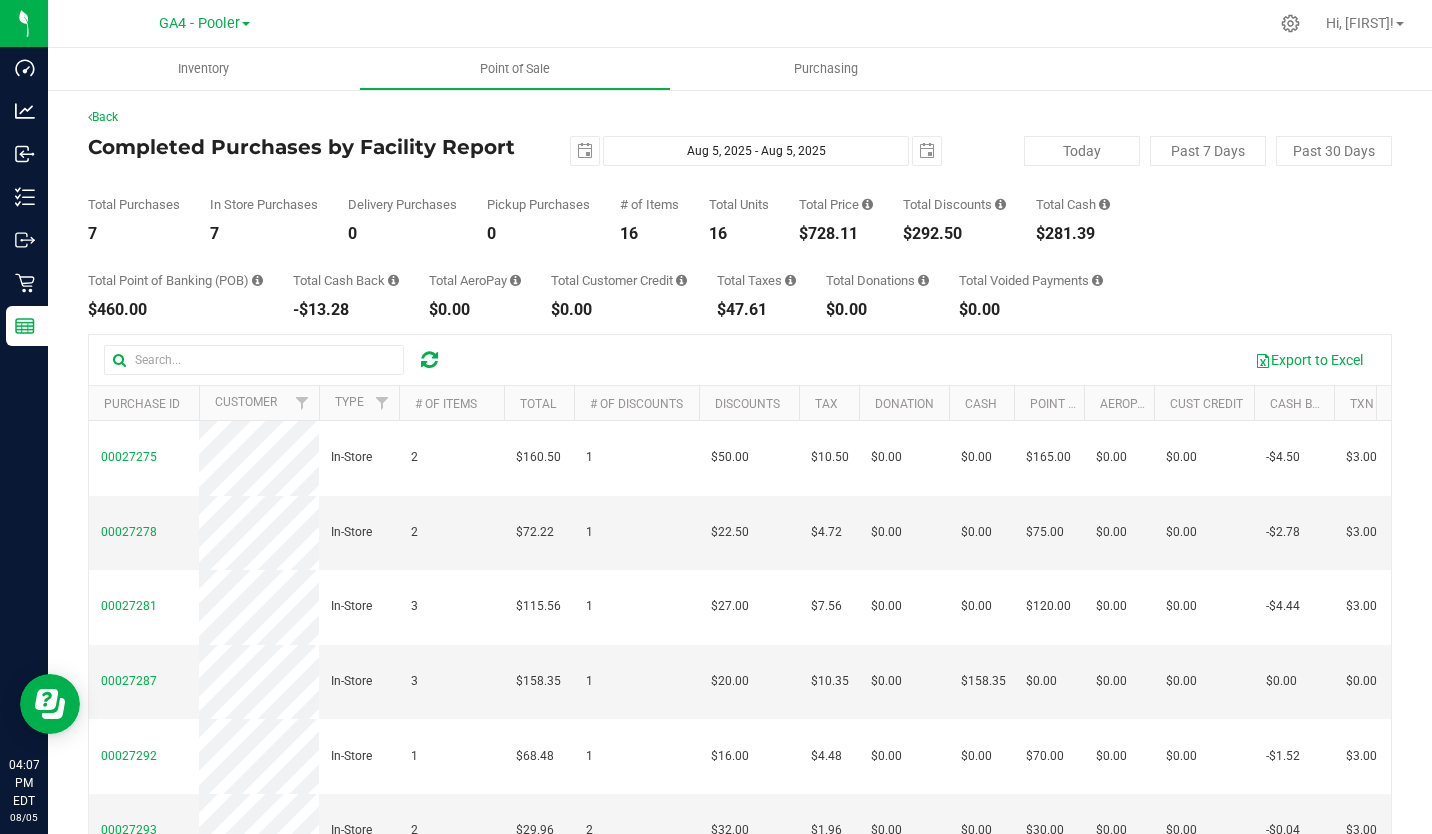 click on "GA4 - Pooler" at bounding box center [204, 22] 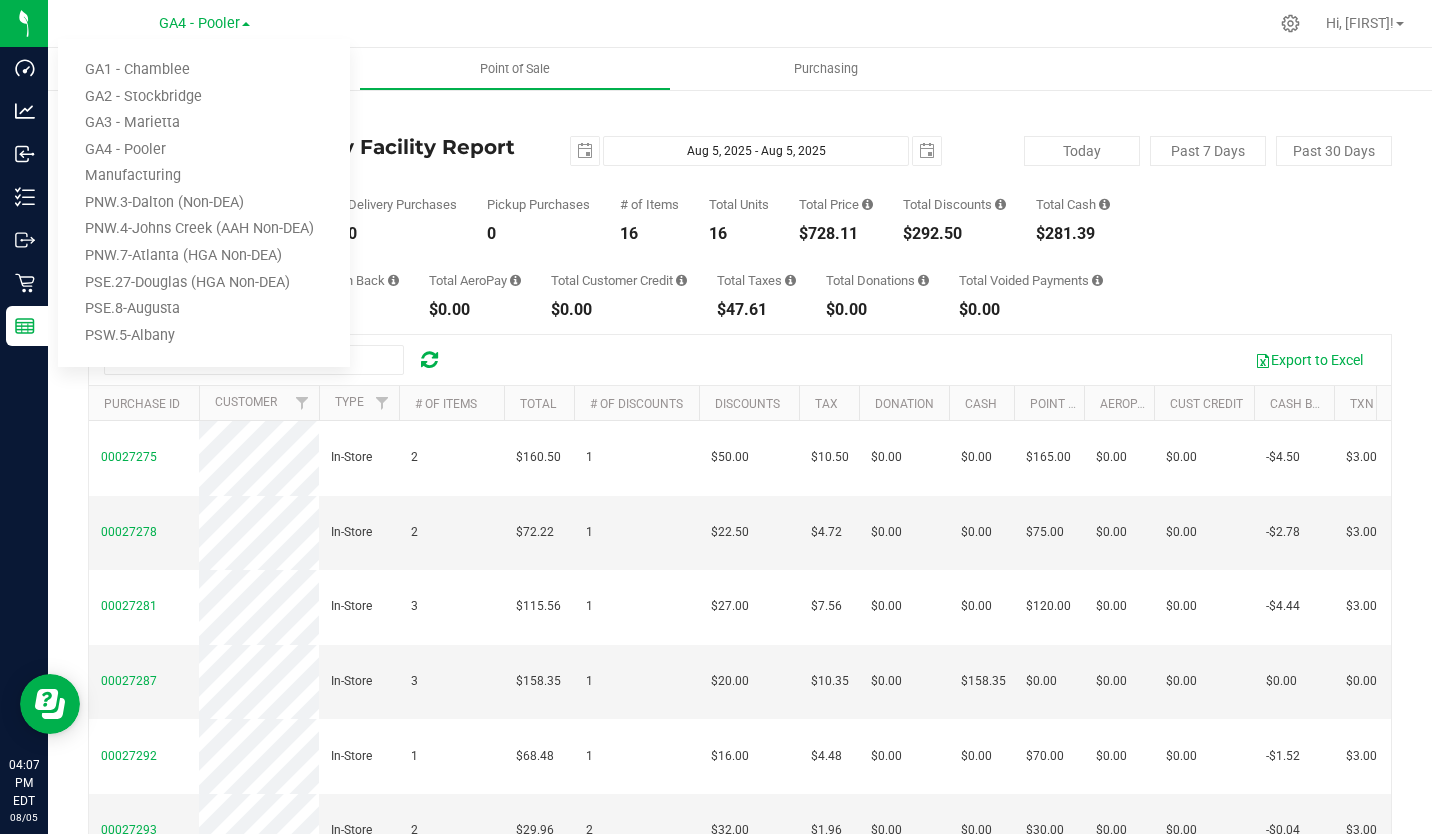 click on "GA3 - Marietta" at bounding box center (204, 123) 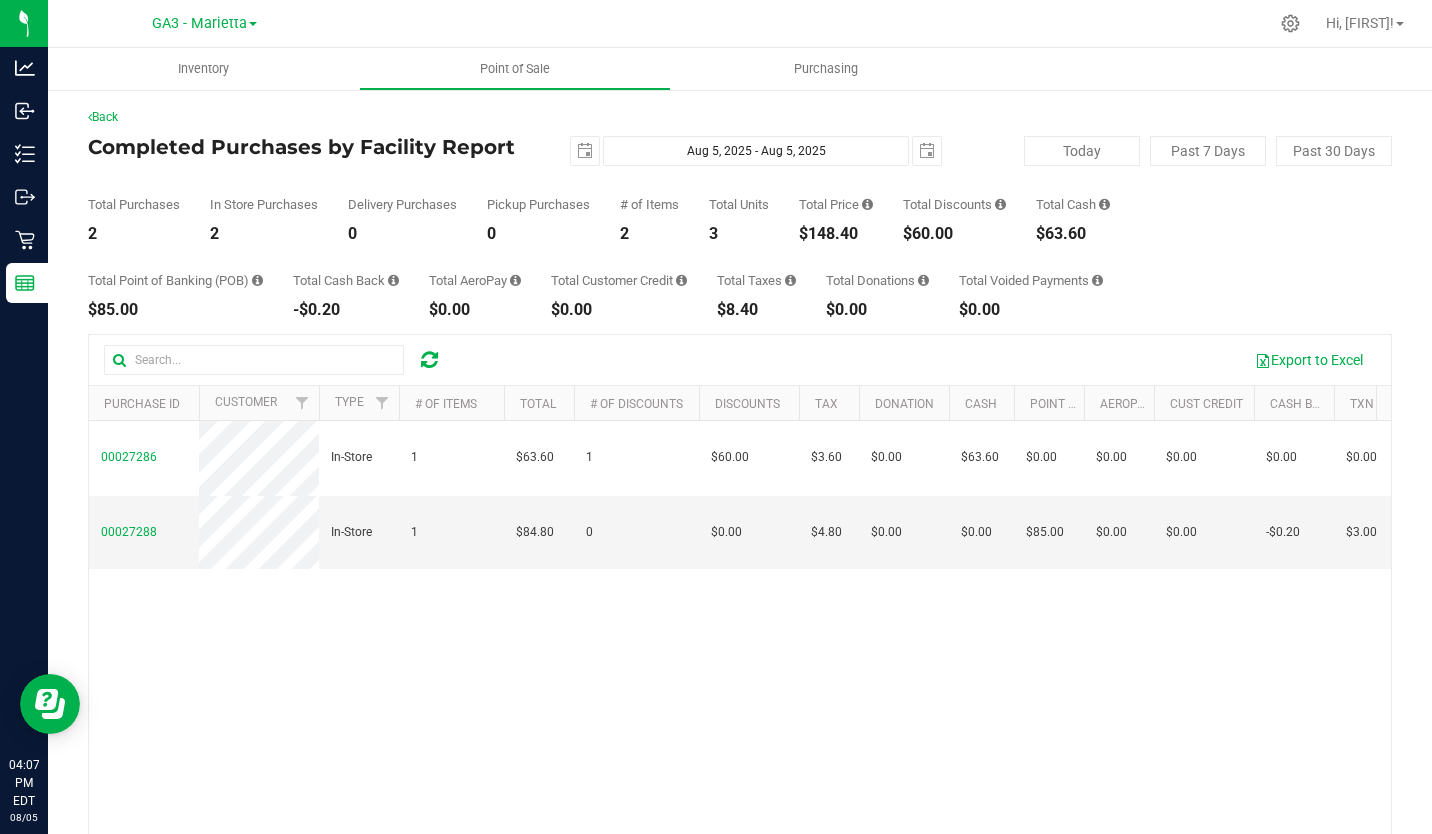 click on "GA3 - Marietta" at bounding box center [199, 23] 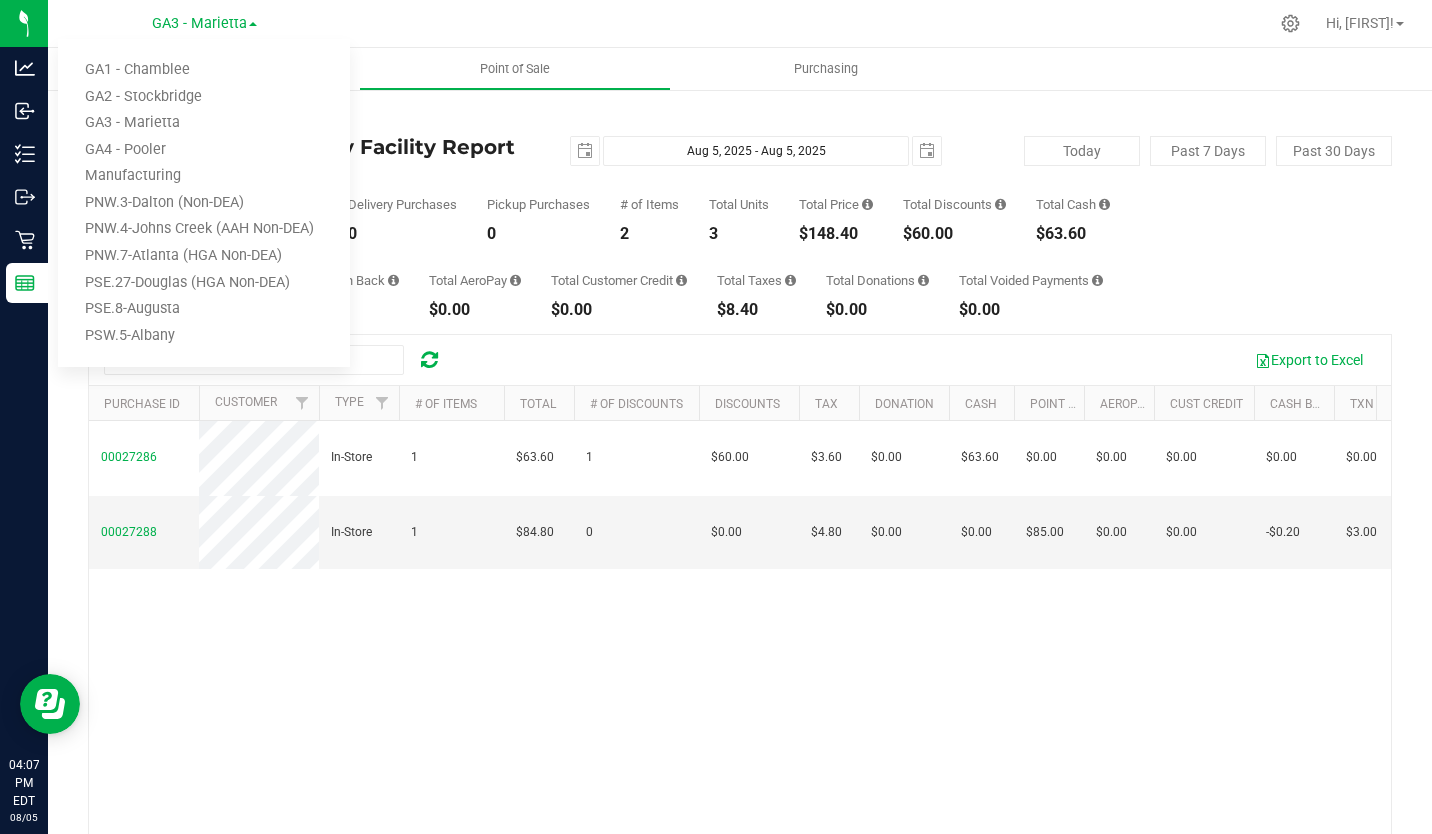 click on "GA2 - Stockbridge" at bounding box center [204, 97] 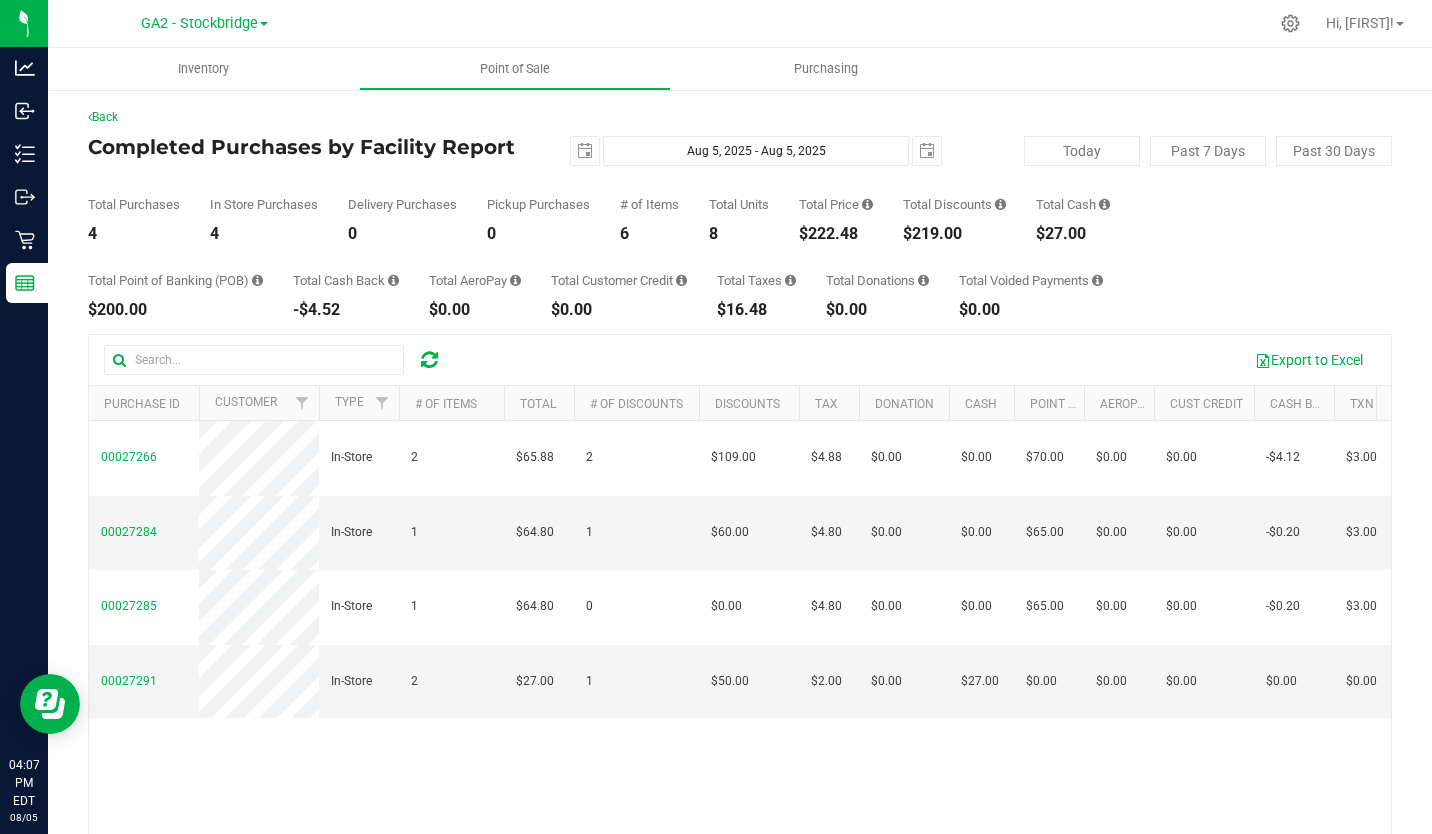 click on "GA2 - Stockbridge" at bounding box center [199, 23] 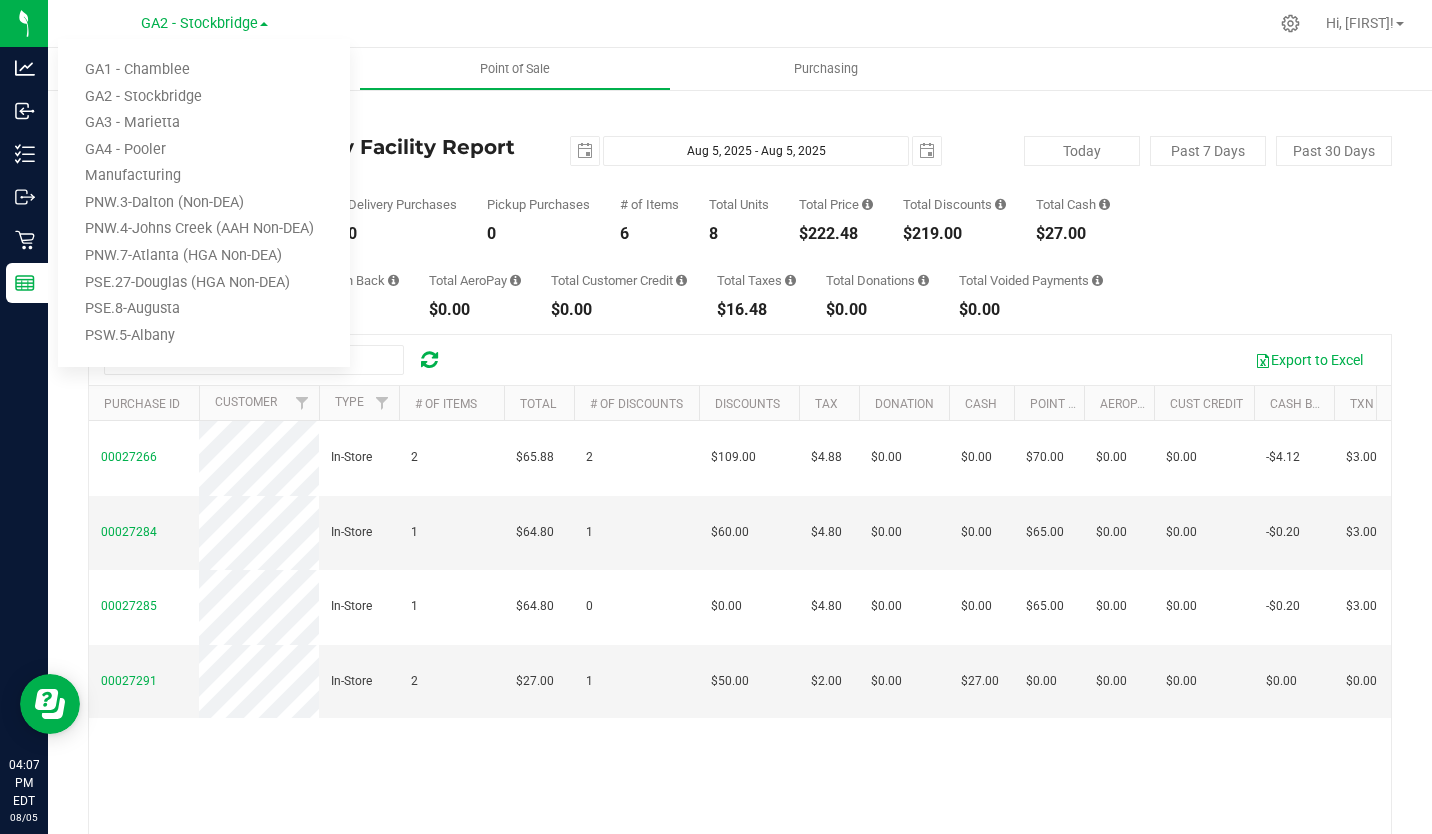 click on "GA4 - Pooler" at bounding box center [204, 150] 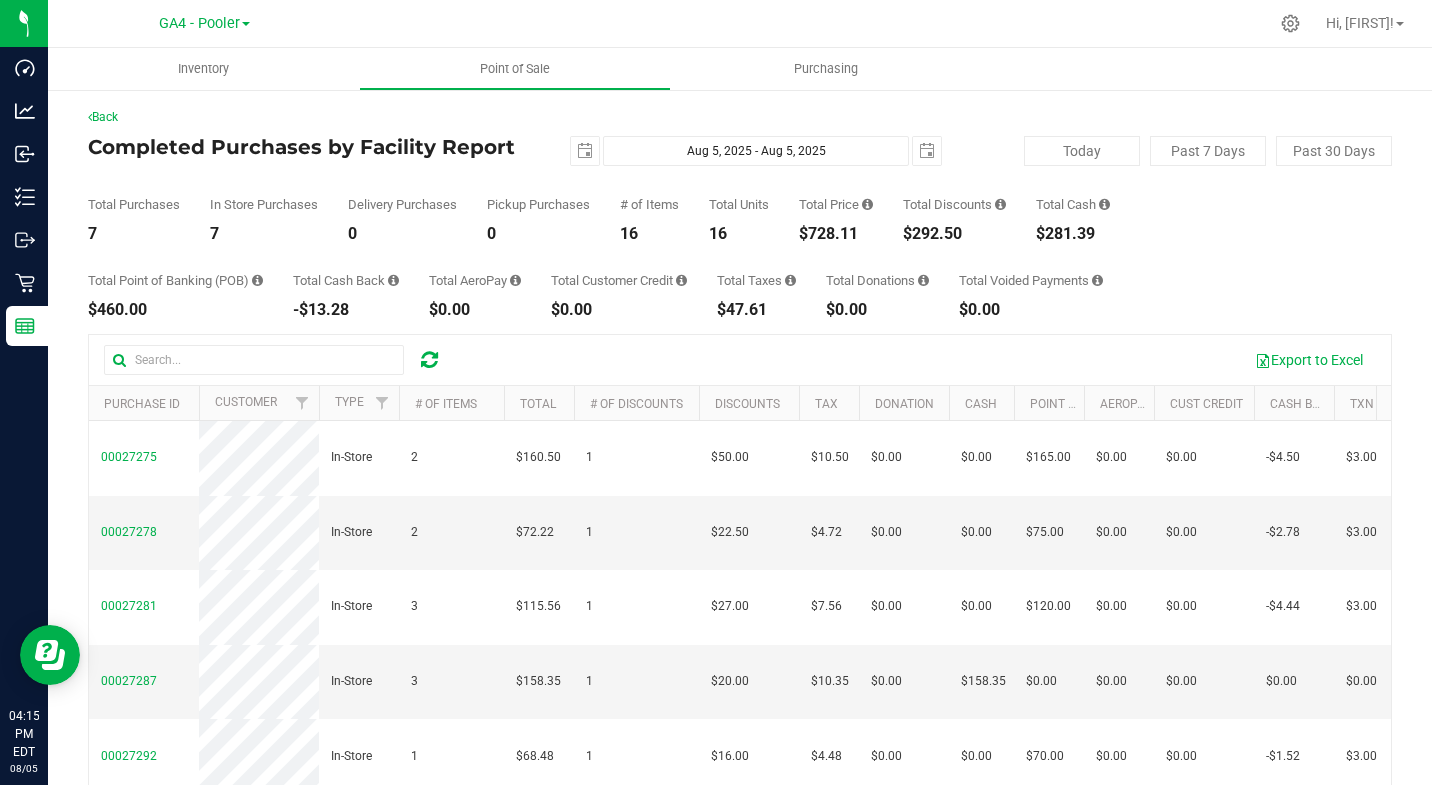 click 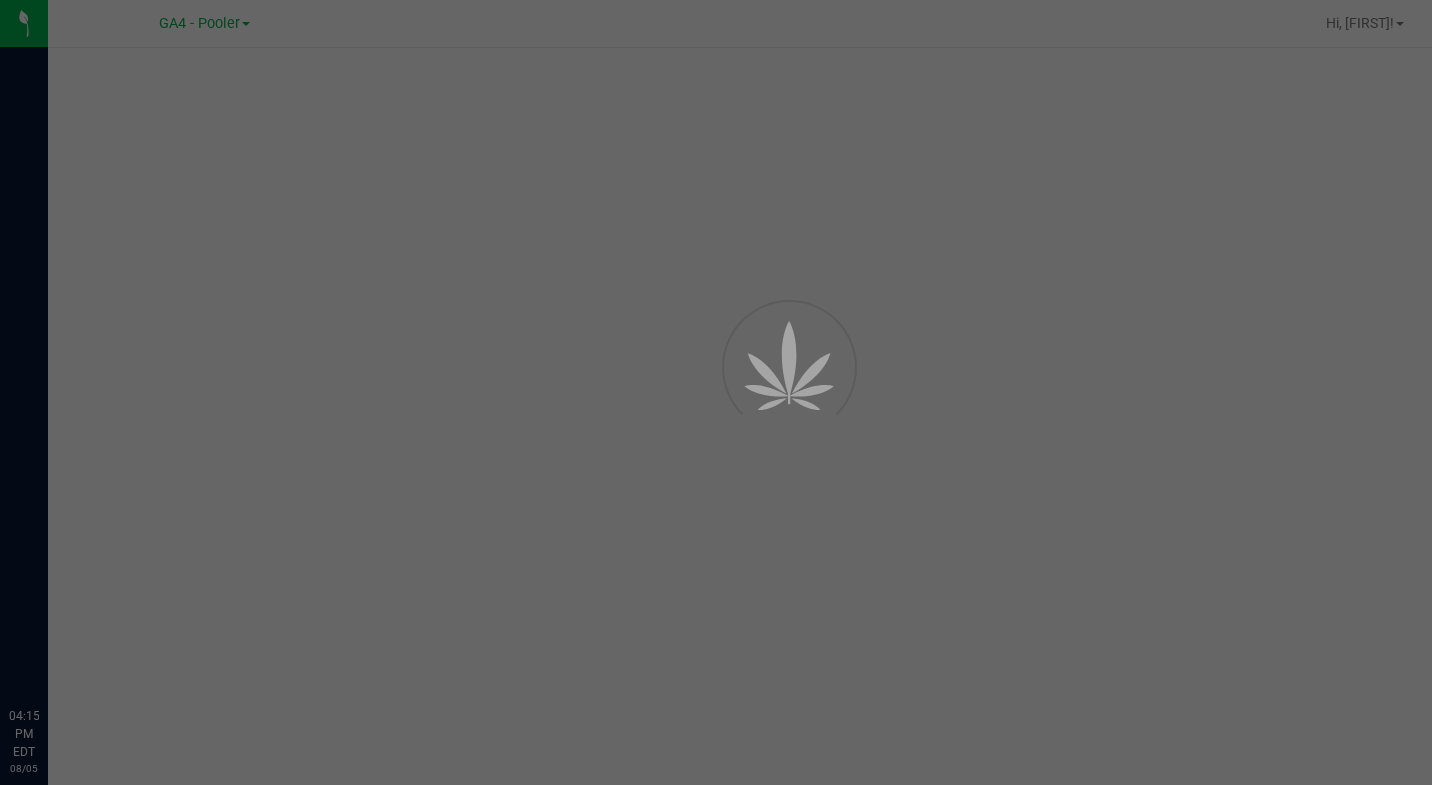 scroll, scrollTop: 0, scrollLeft: 0, axis: both 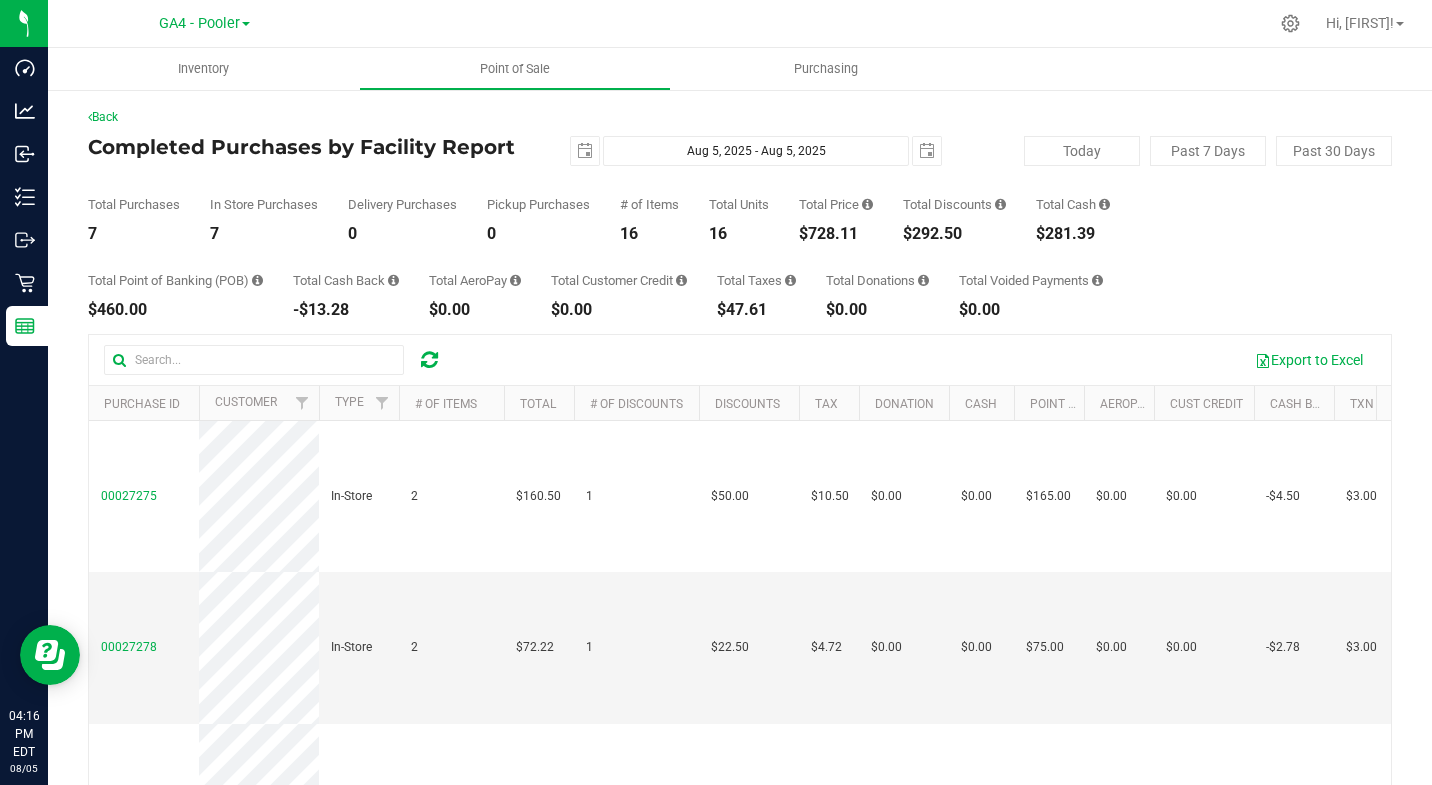 click 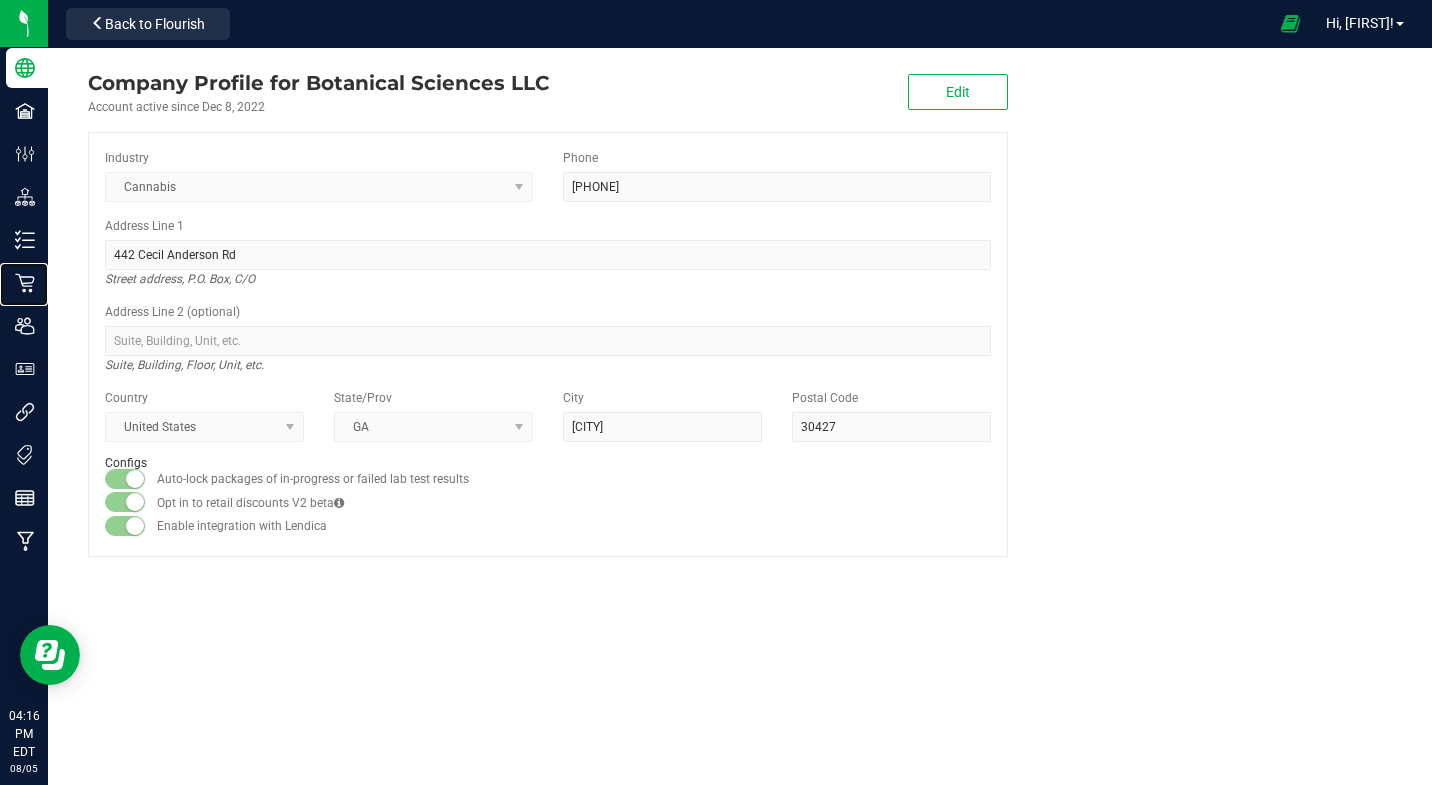 click on "Retail" at bounding box center (0, 0) 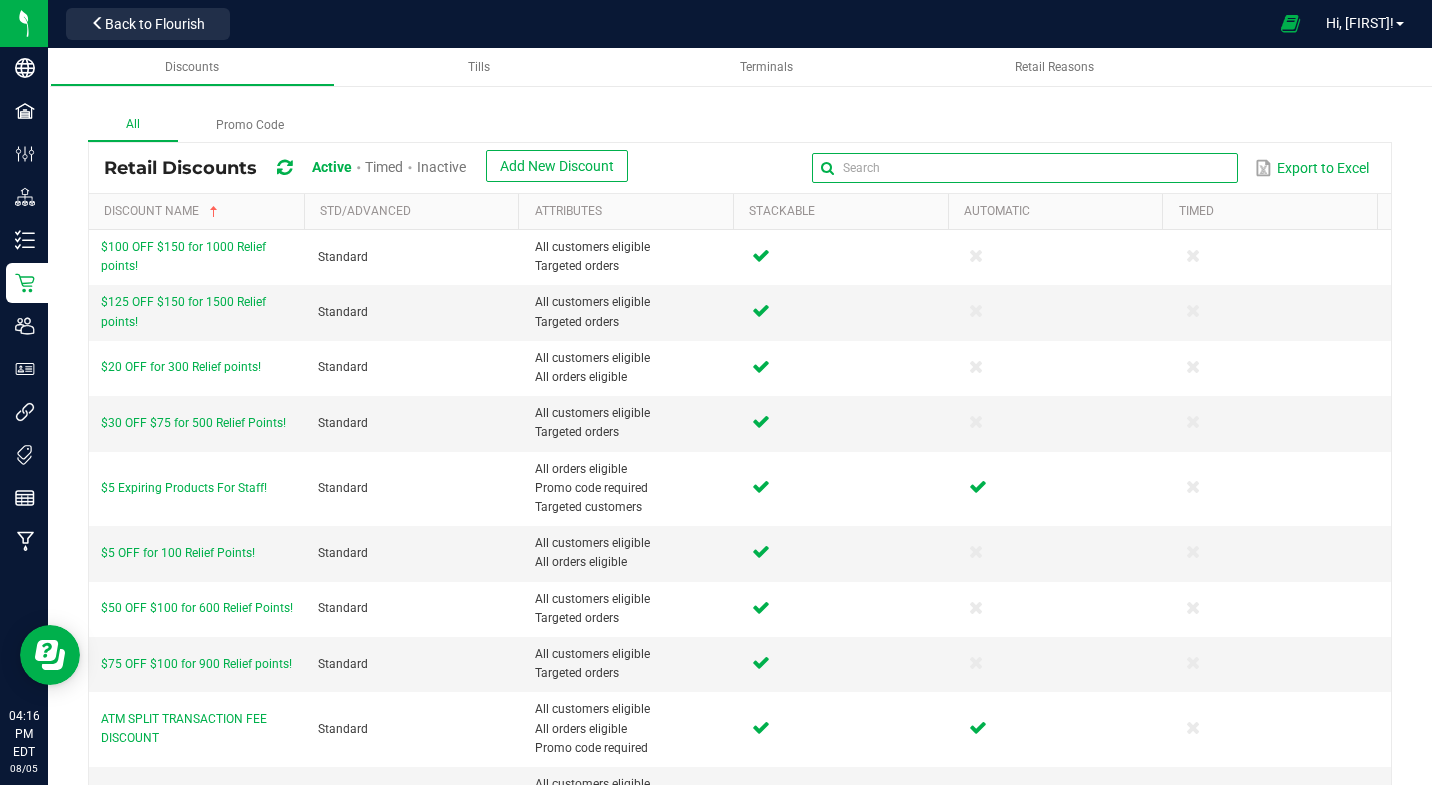 click at bounding box center (1024, 168) 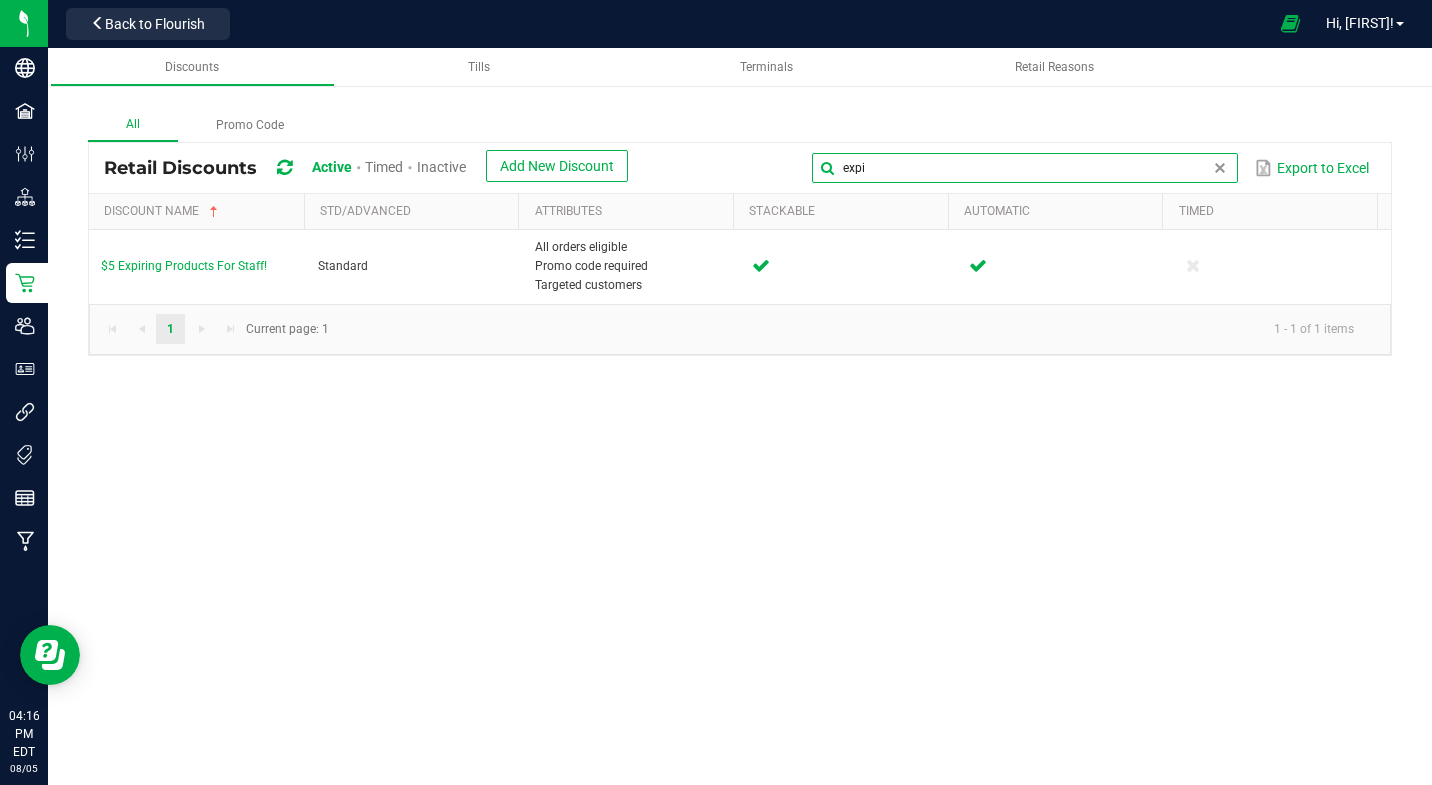 type on "expi" 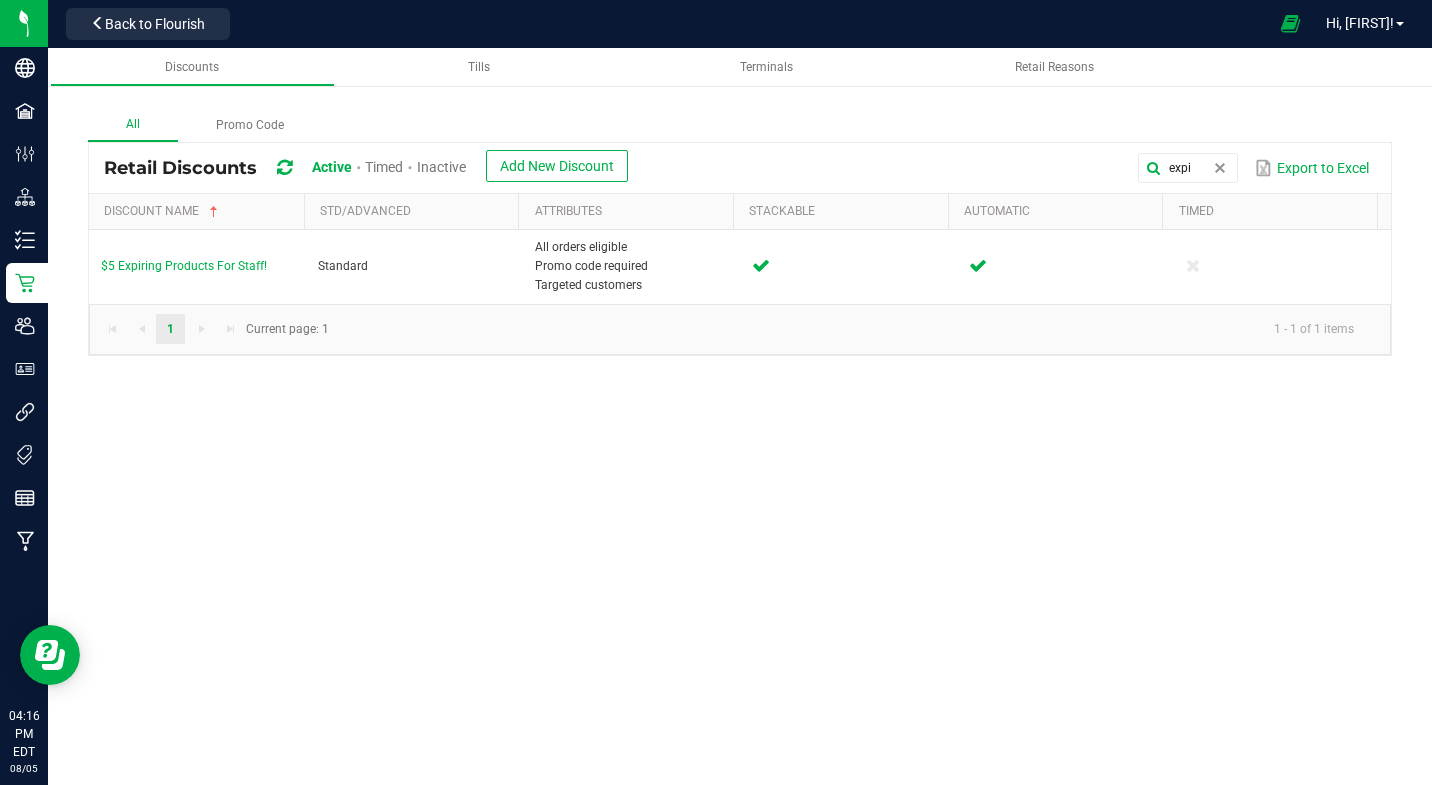 click on "$5 Expiring Products For Staff!" at bounding box center [184, 266] 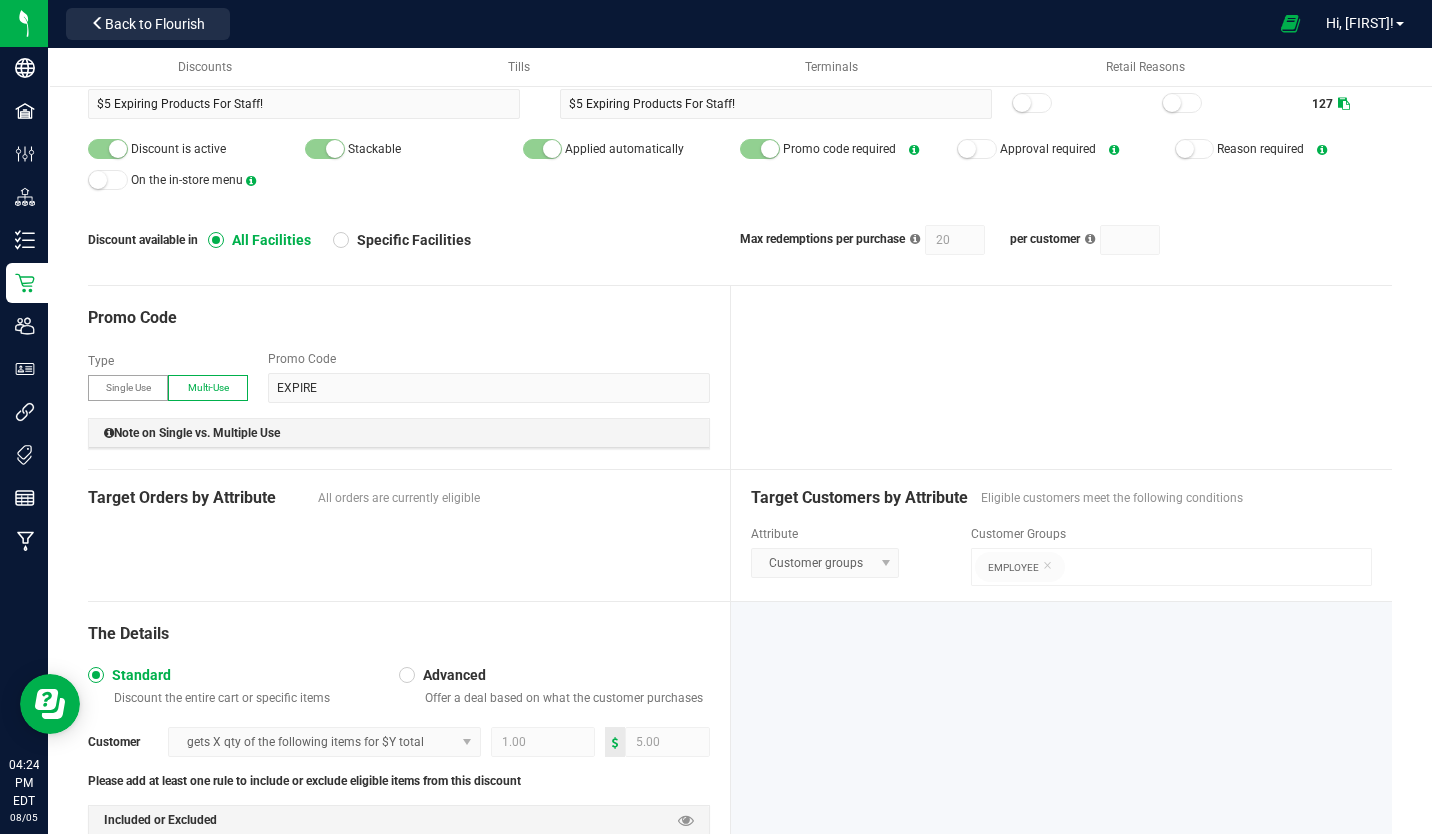 scroll, scrollTop: 0, scrollLeft: 0, axis: both 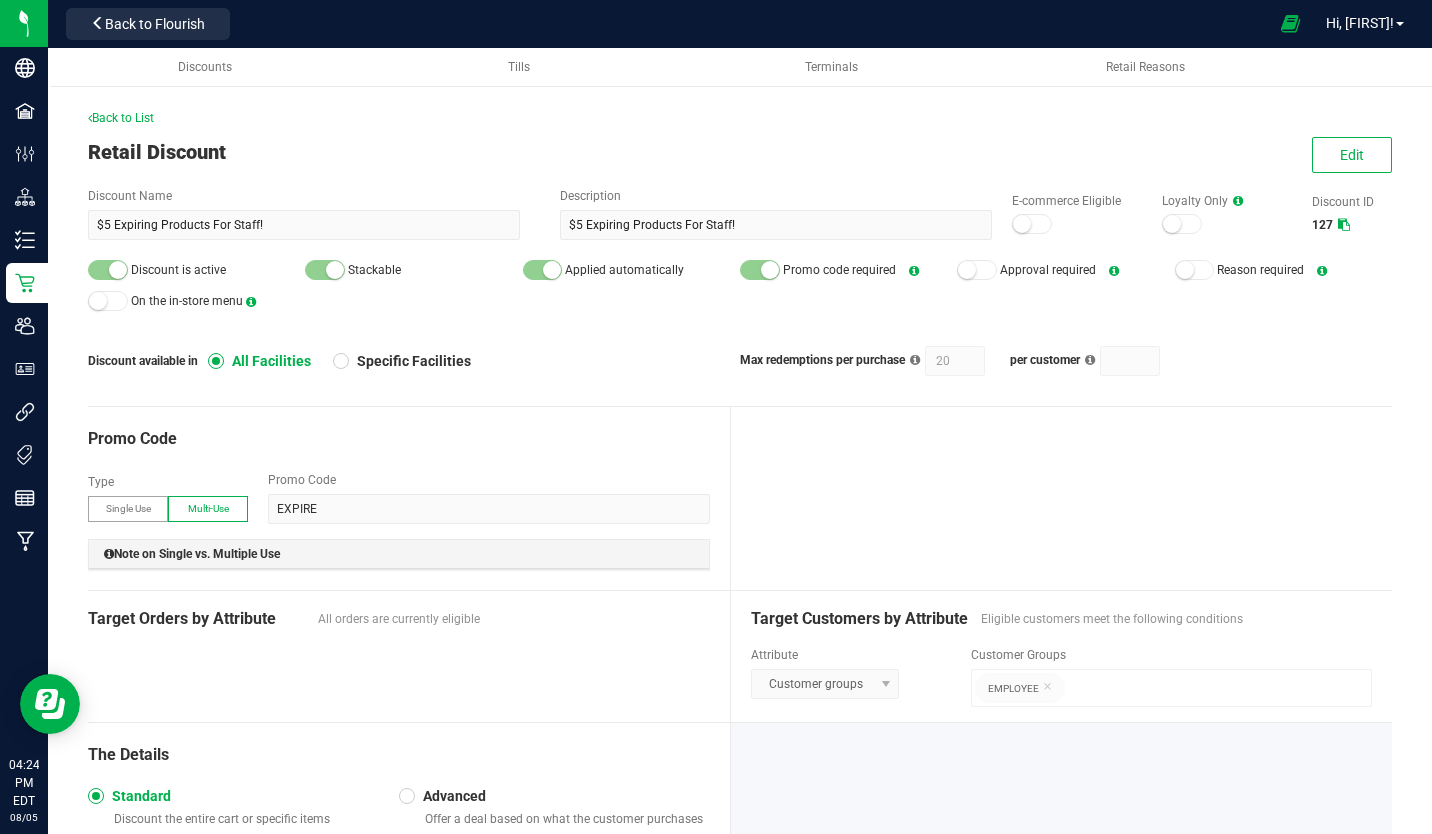 click on "Back to List" at bounding box center (121, 118) 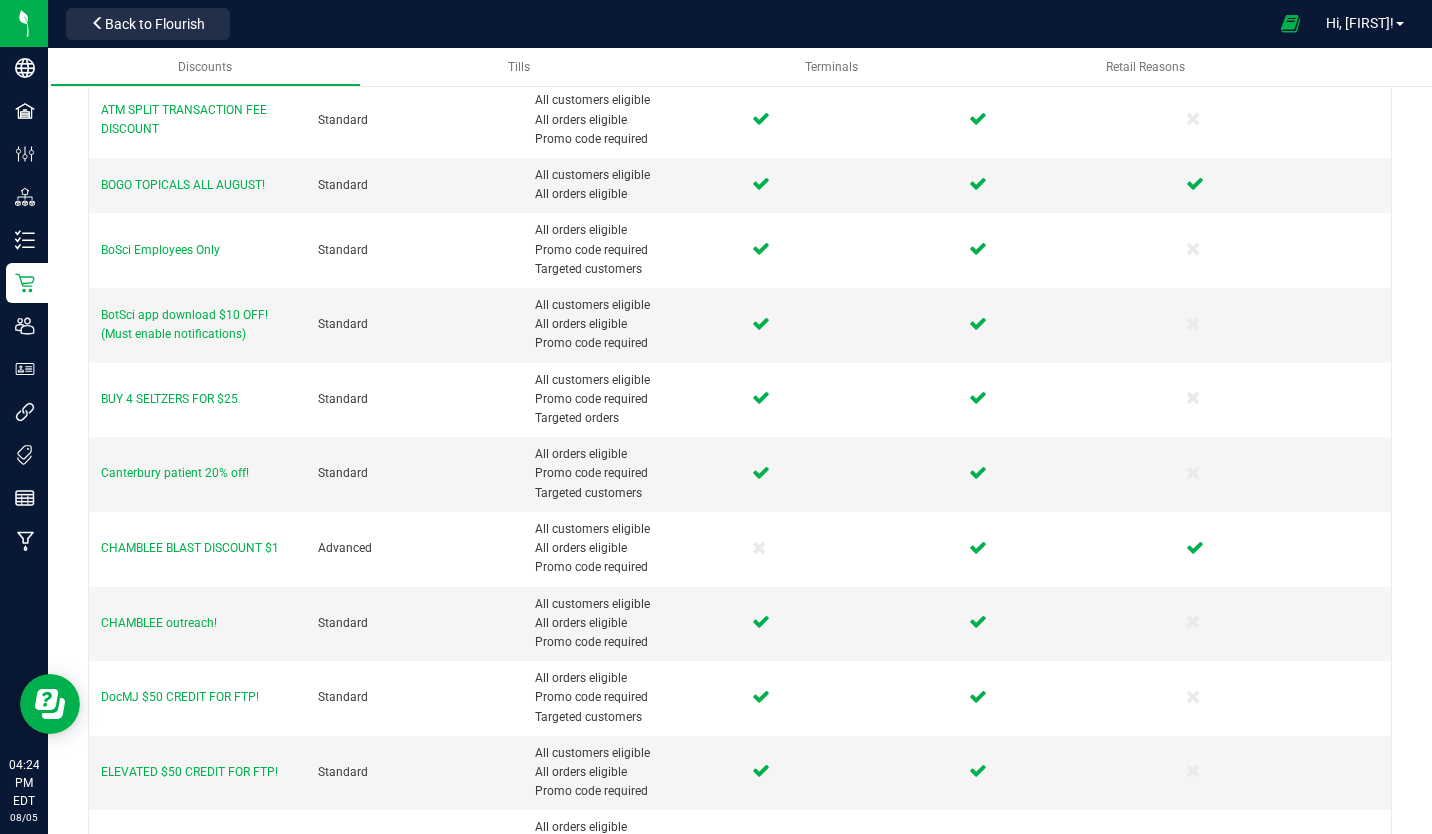 scroll, scrollTop: 806, scrollLeft: 0, axis: vertical 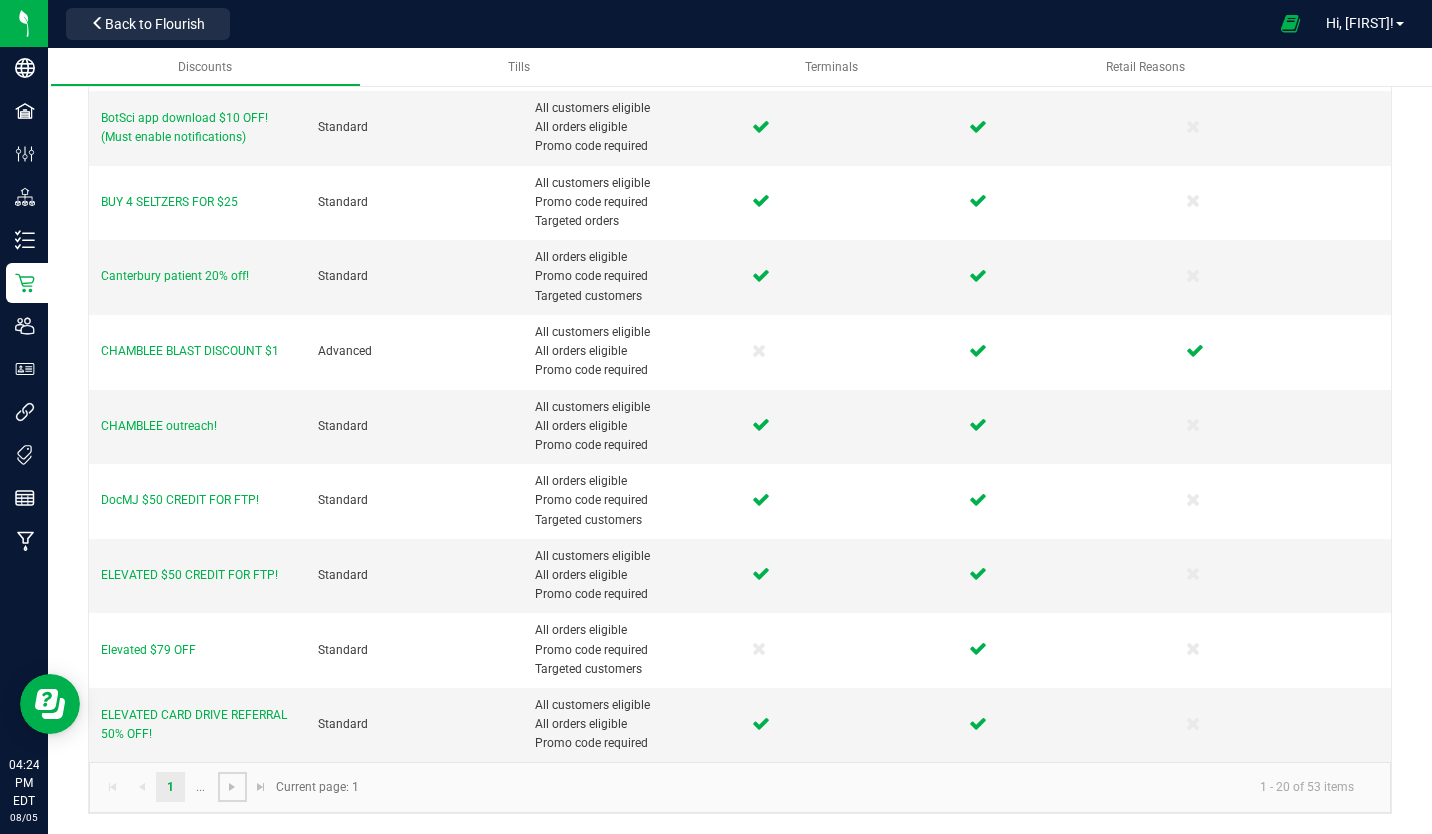 click 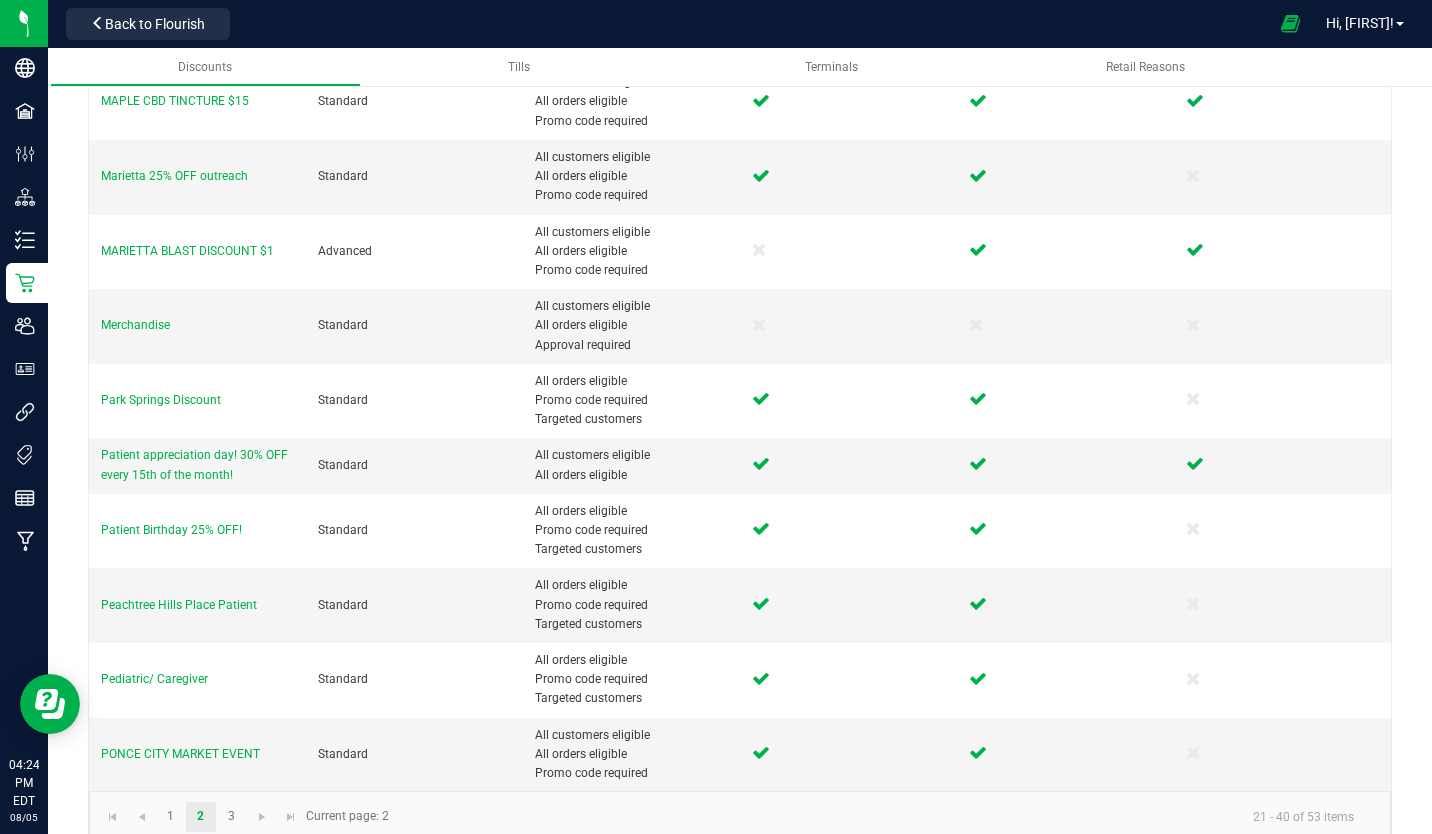 scroll, scrollTop: 959, scrollLeft: 0, axis: vertical 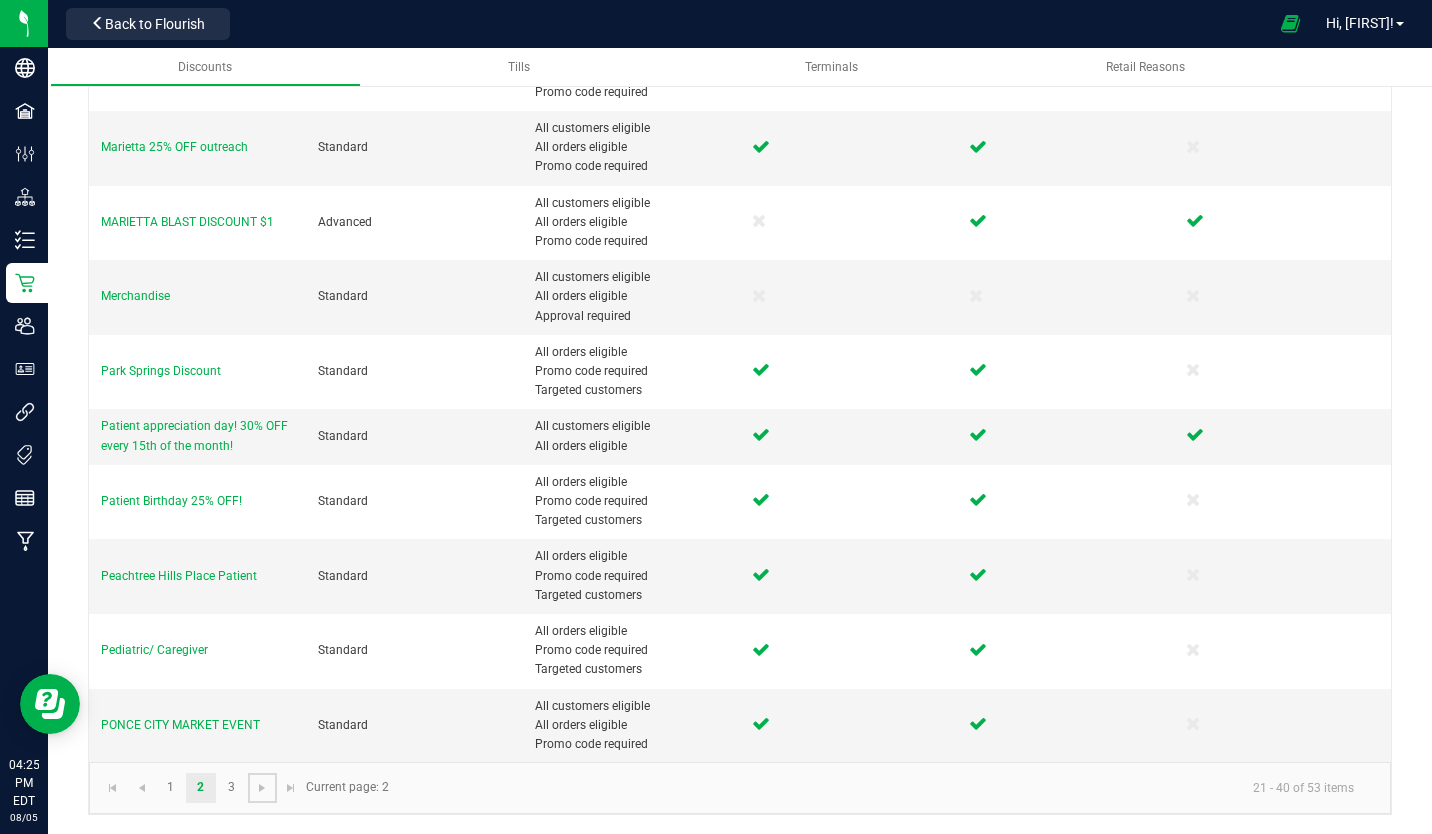 click 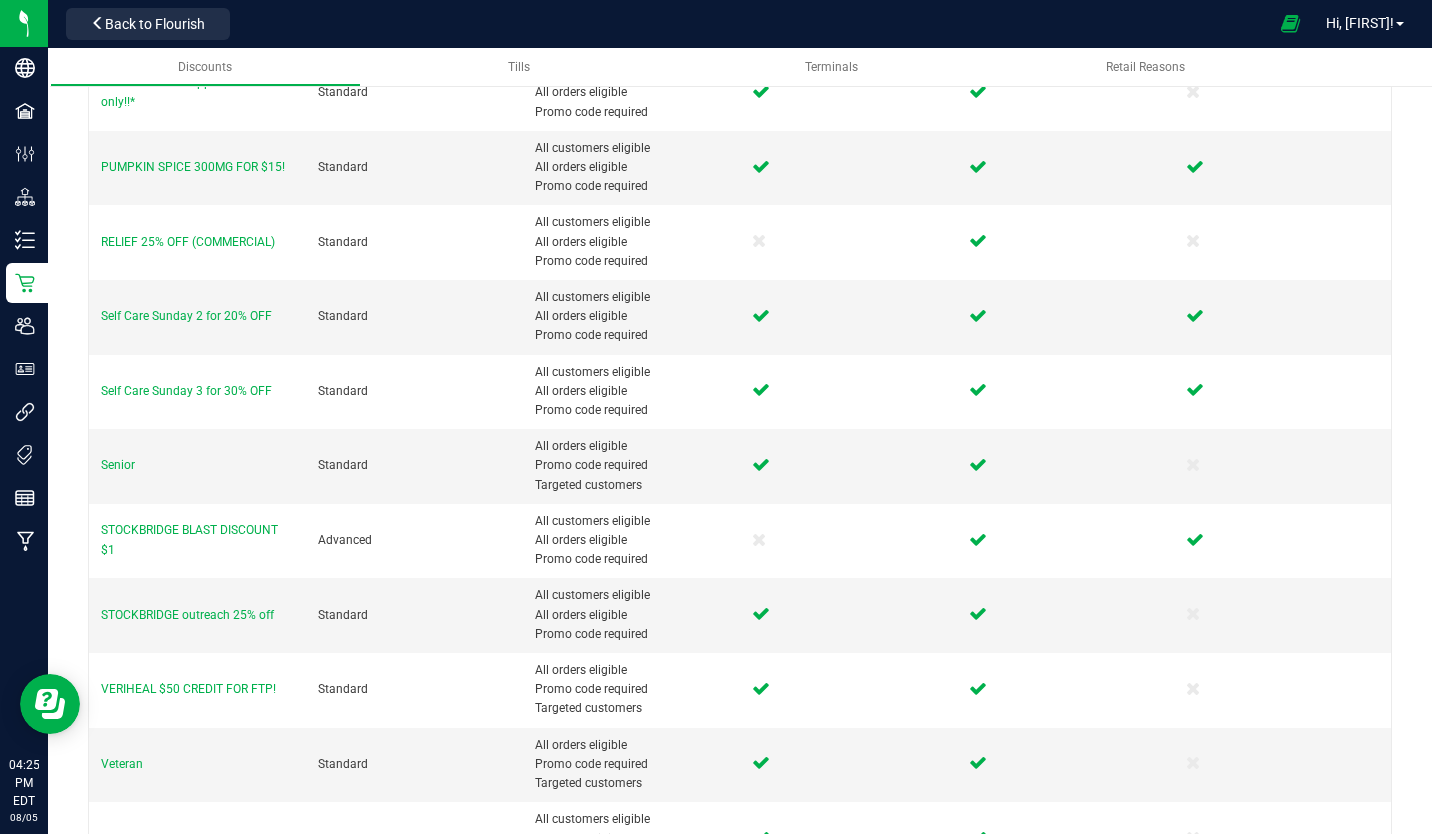 scroll, scrollTop: 321, scrollLeft: 0, axis: vertical 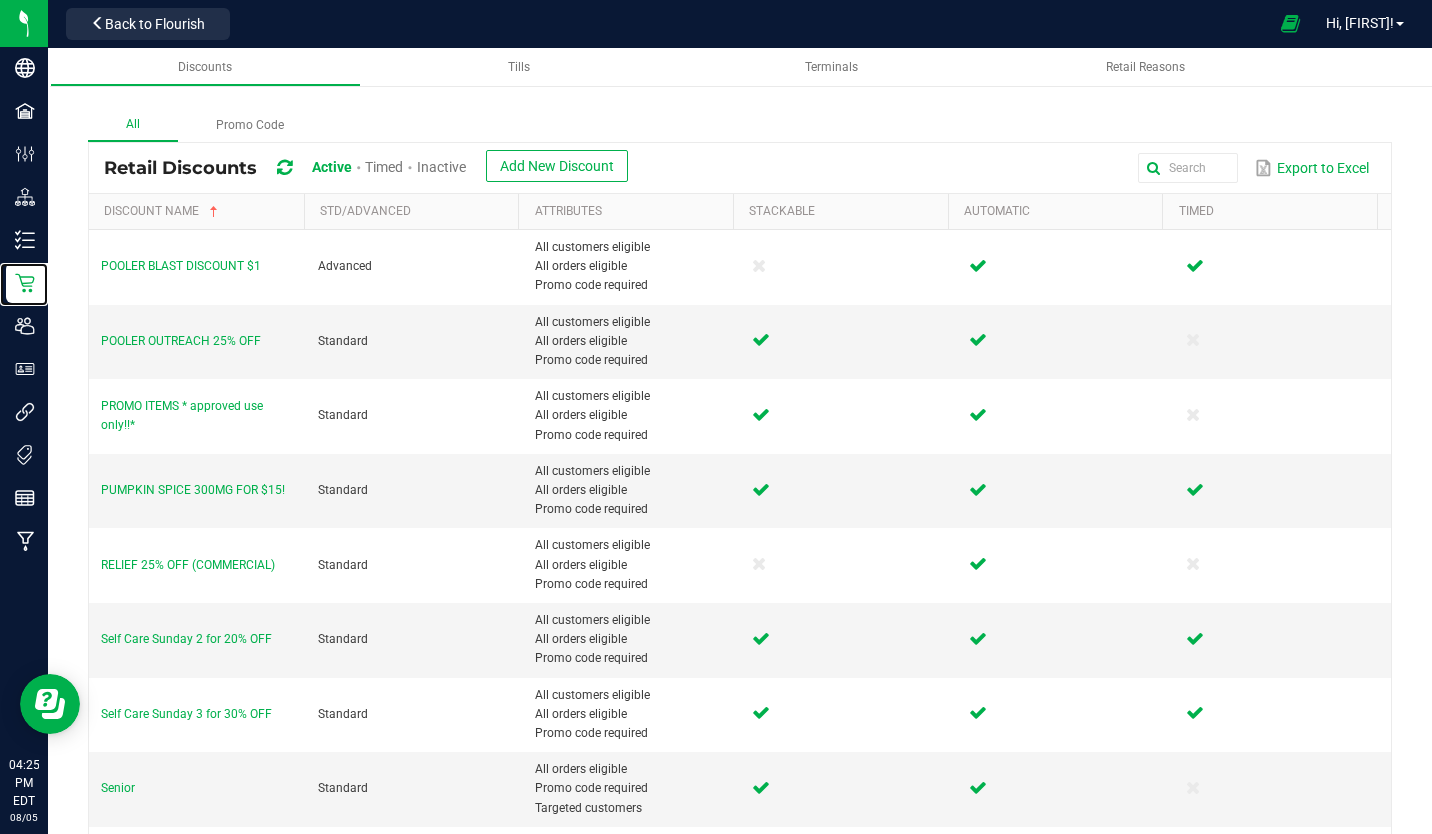 click on "Retail" at bounding box center (0, 0) 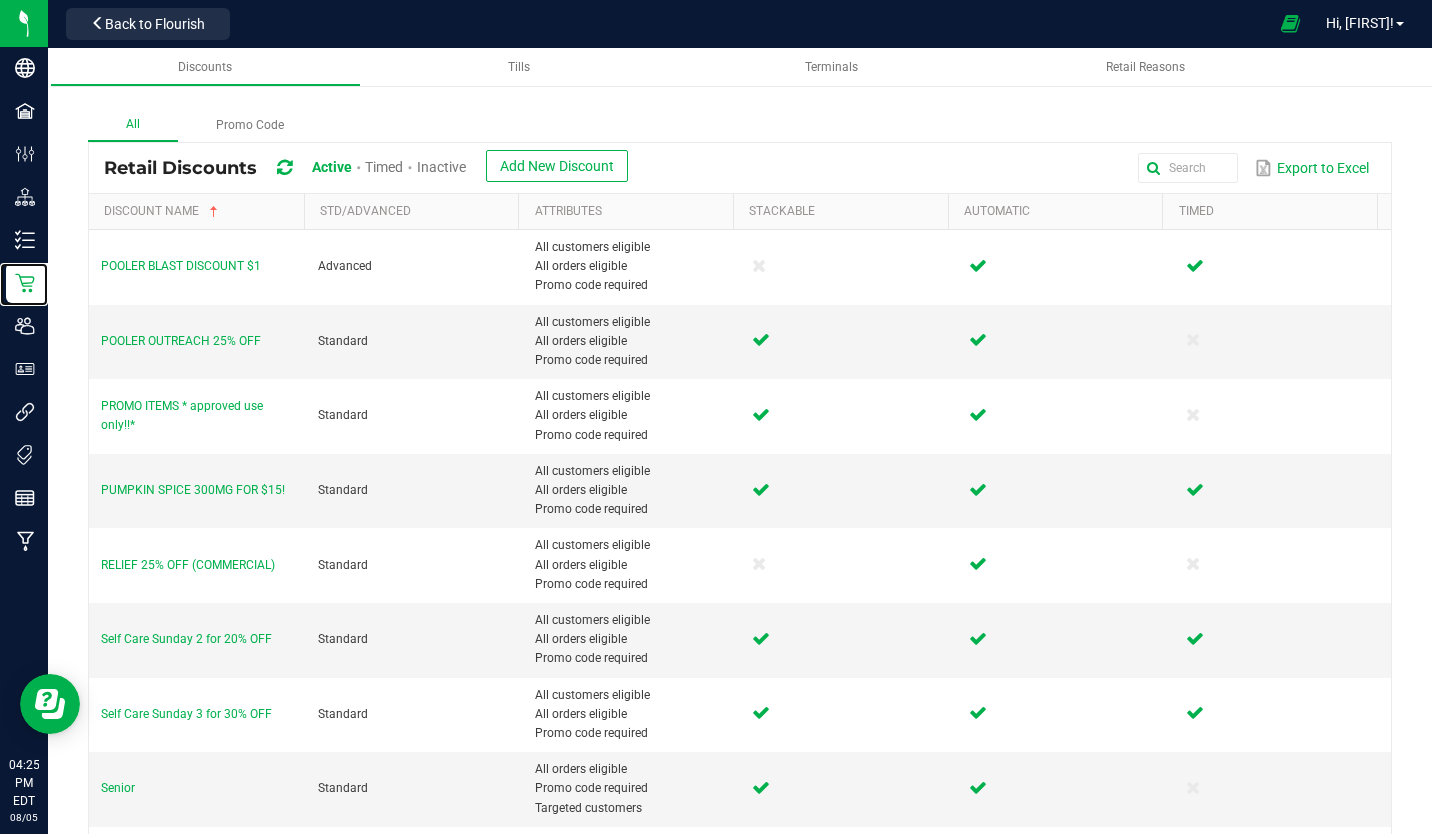 click 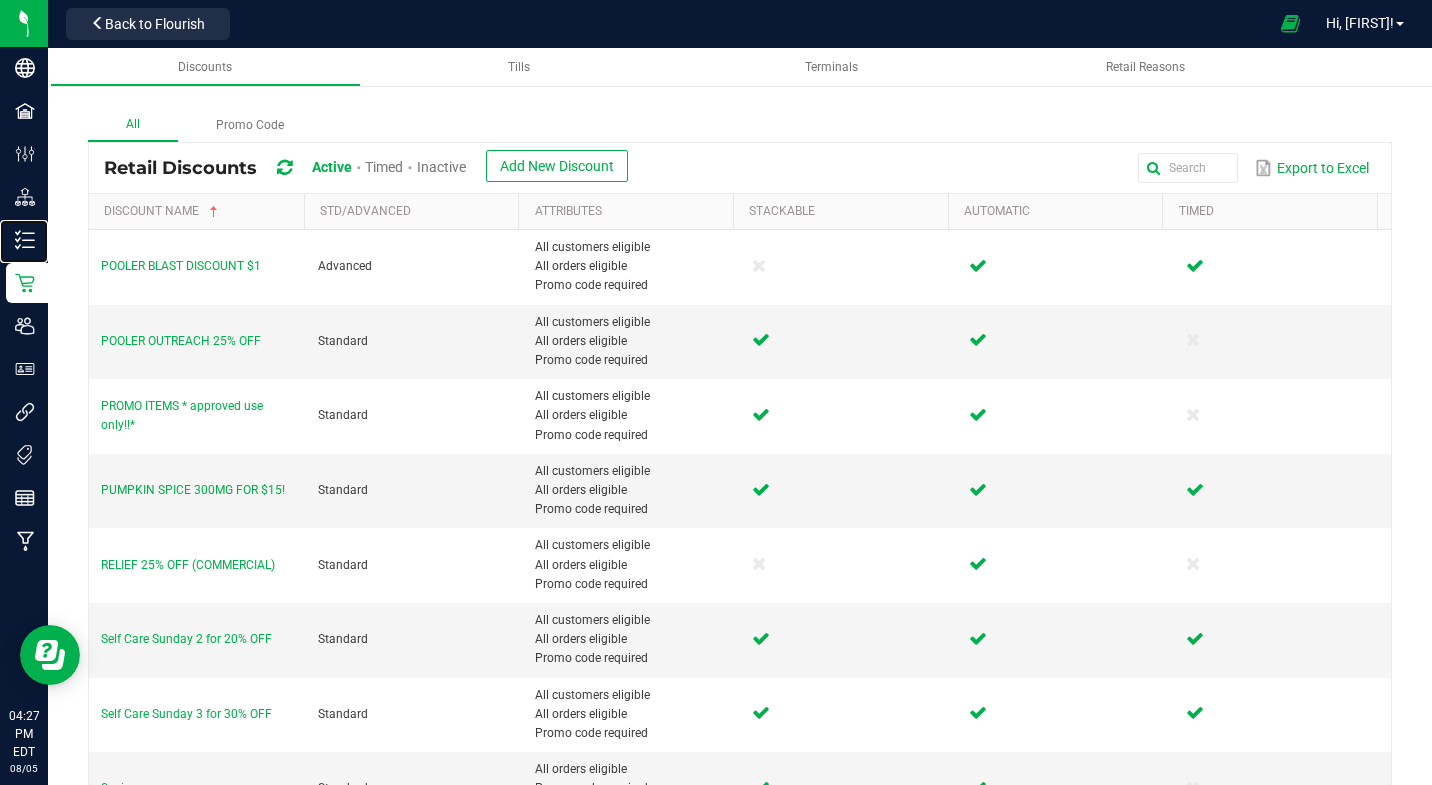 click on "Inventory" at bounding box center [0, 0] 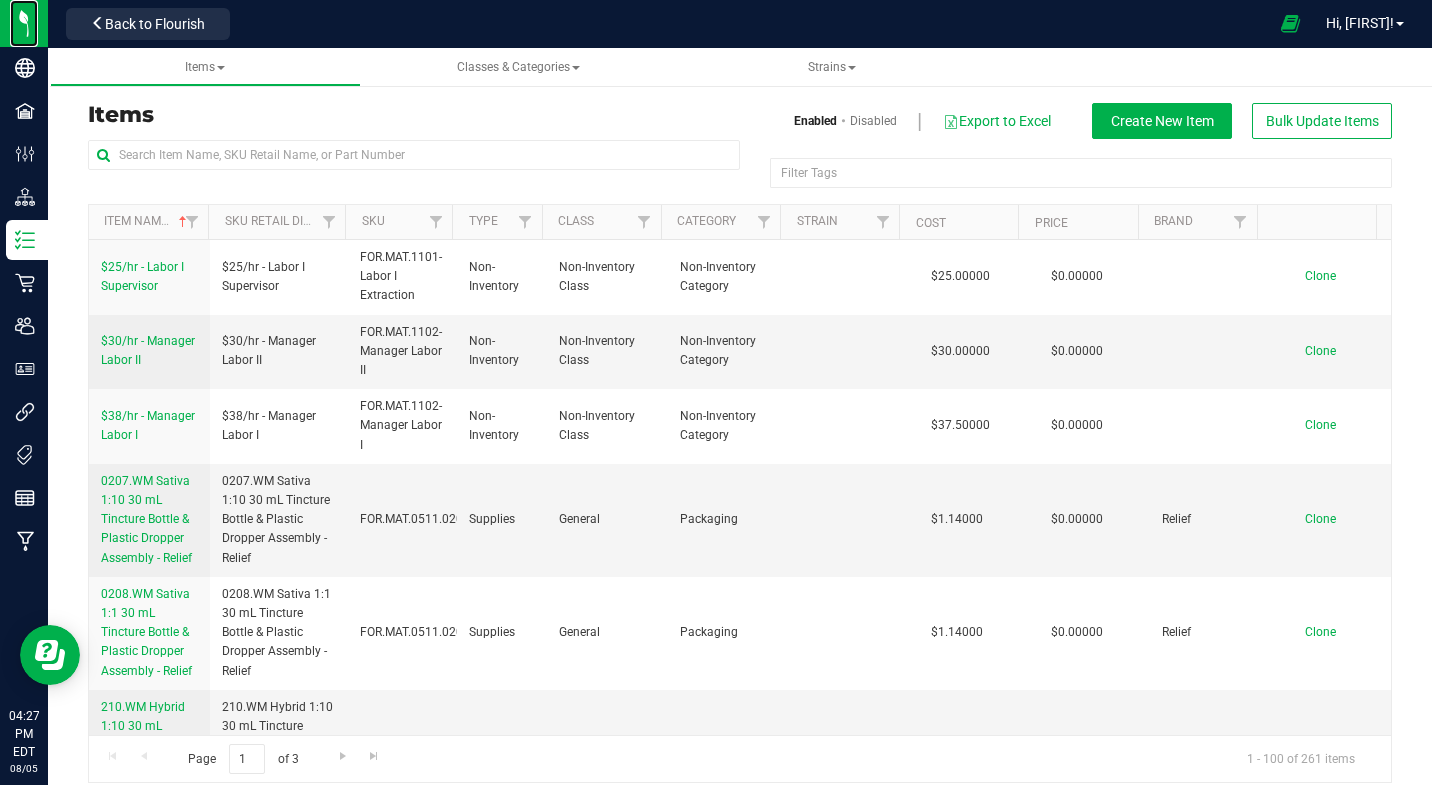click at bounding box center [0, 0] 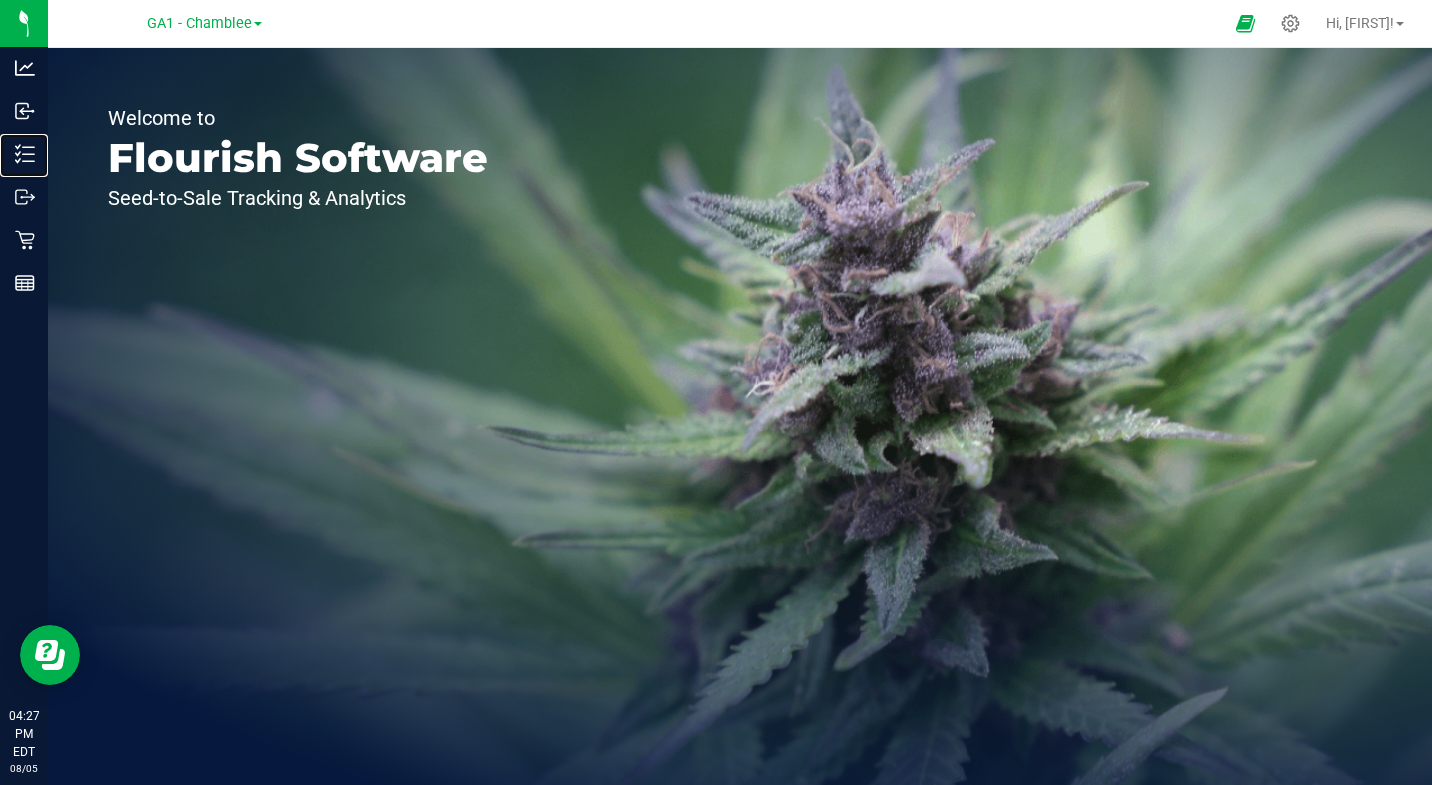 click on "Inventory" at bounding box center (0, 0) 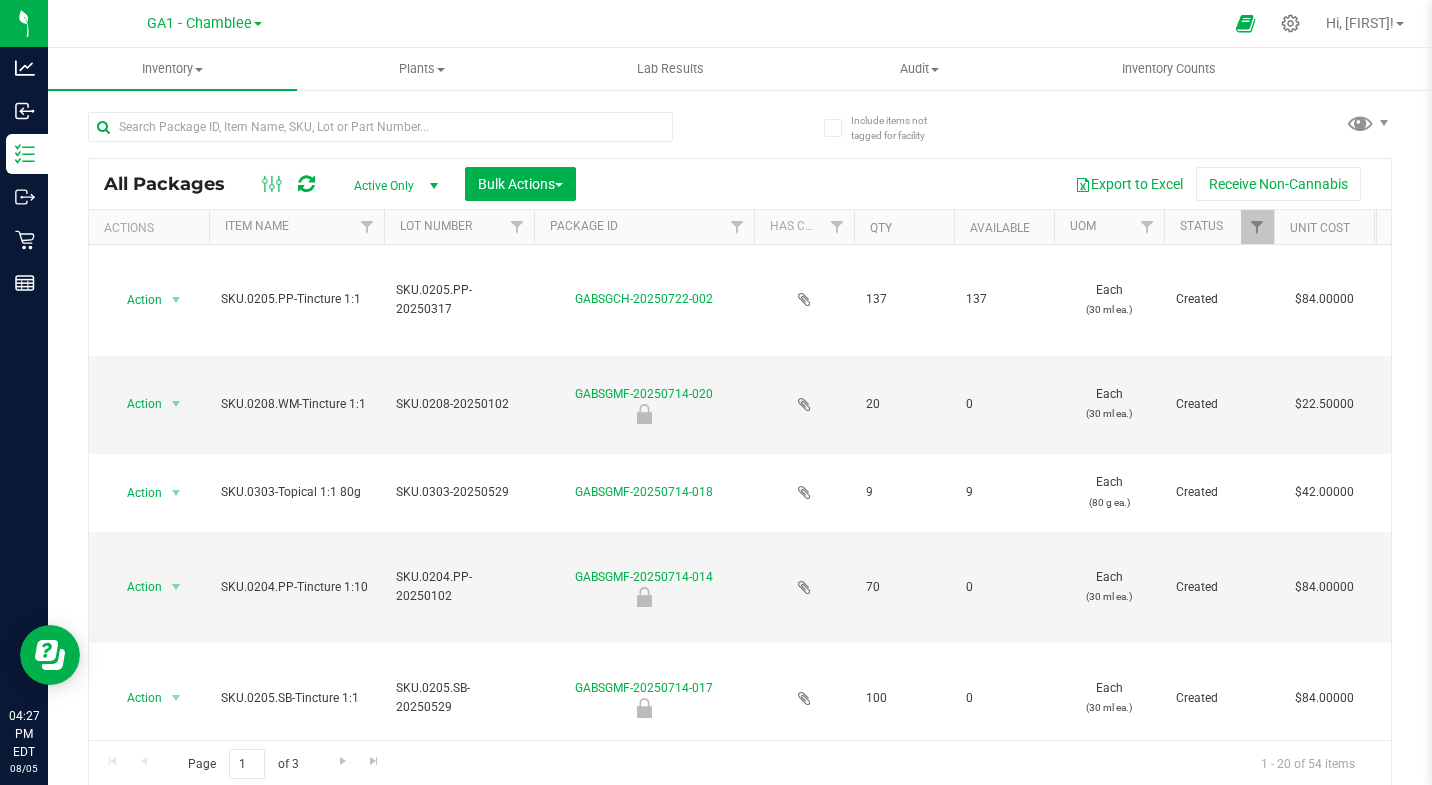 click on "GA1 - Chamblee" at bounding box center (199, 23) 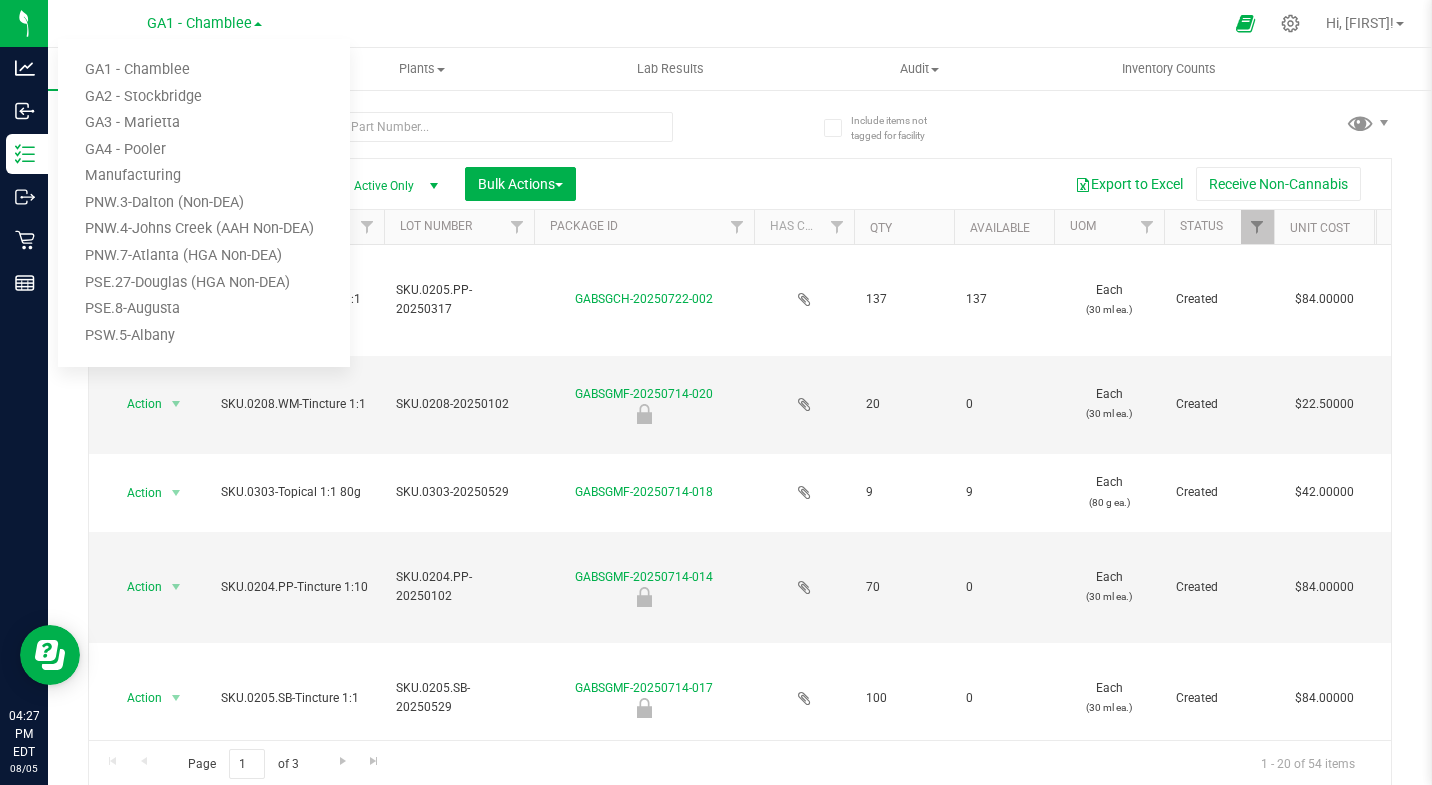click on "GA2 - Stockbridge" at bounding box center (204, 97) 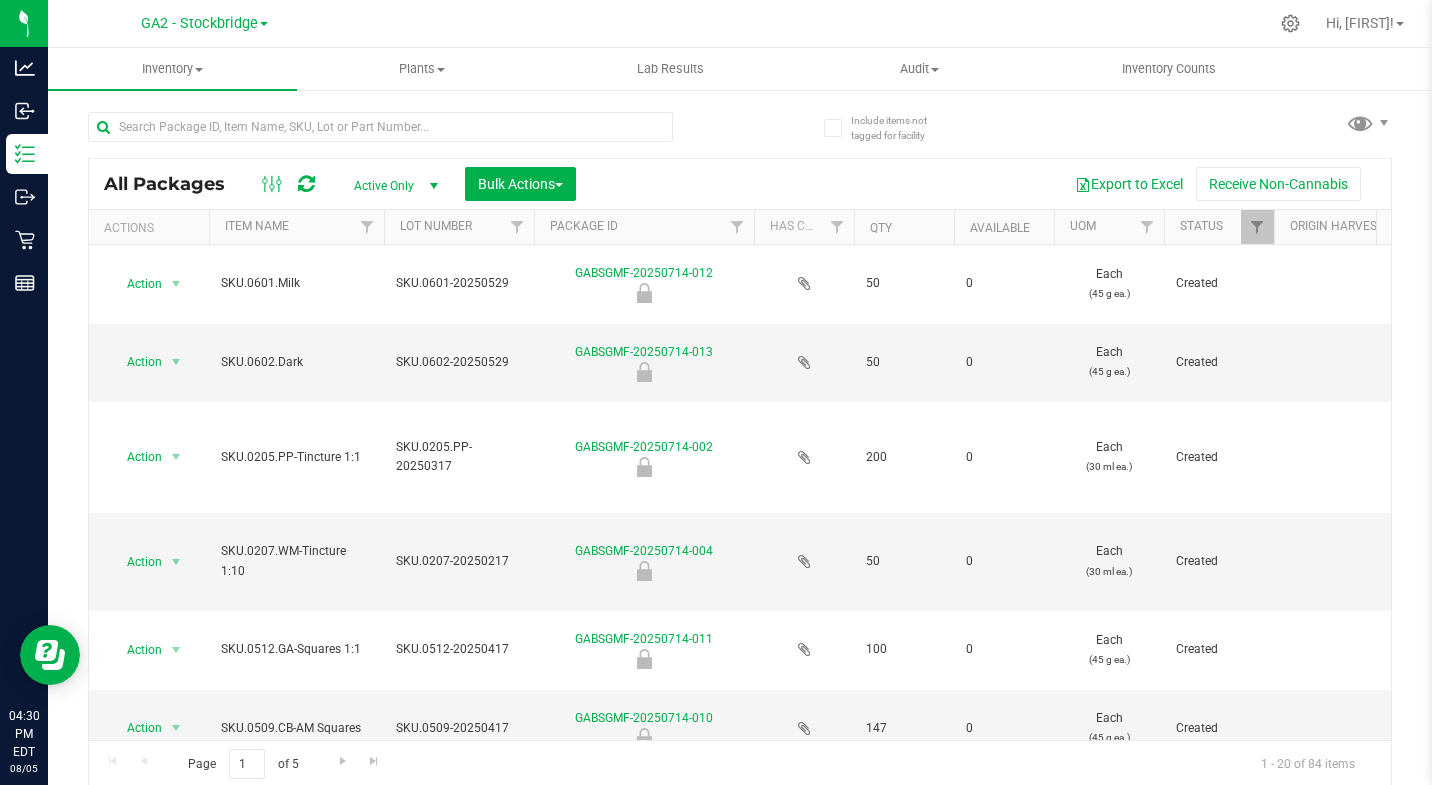 click 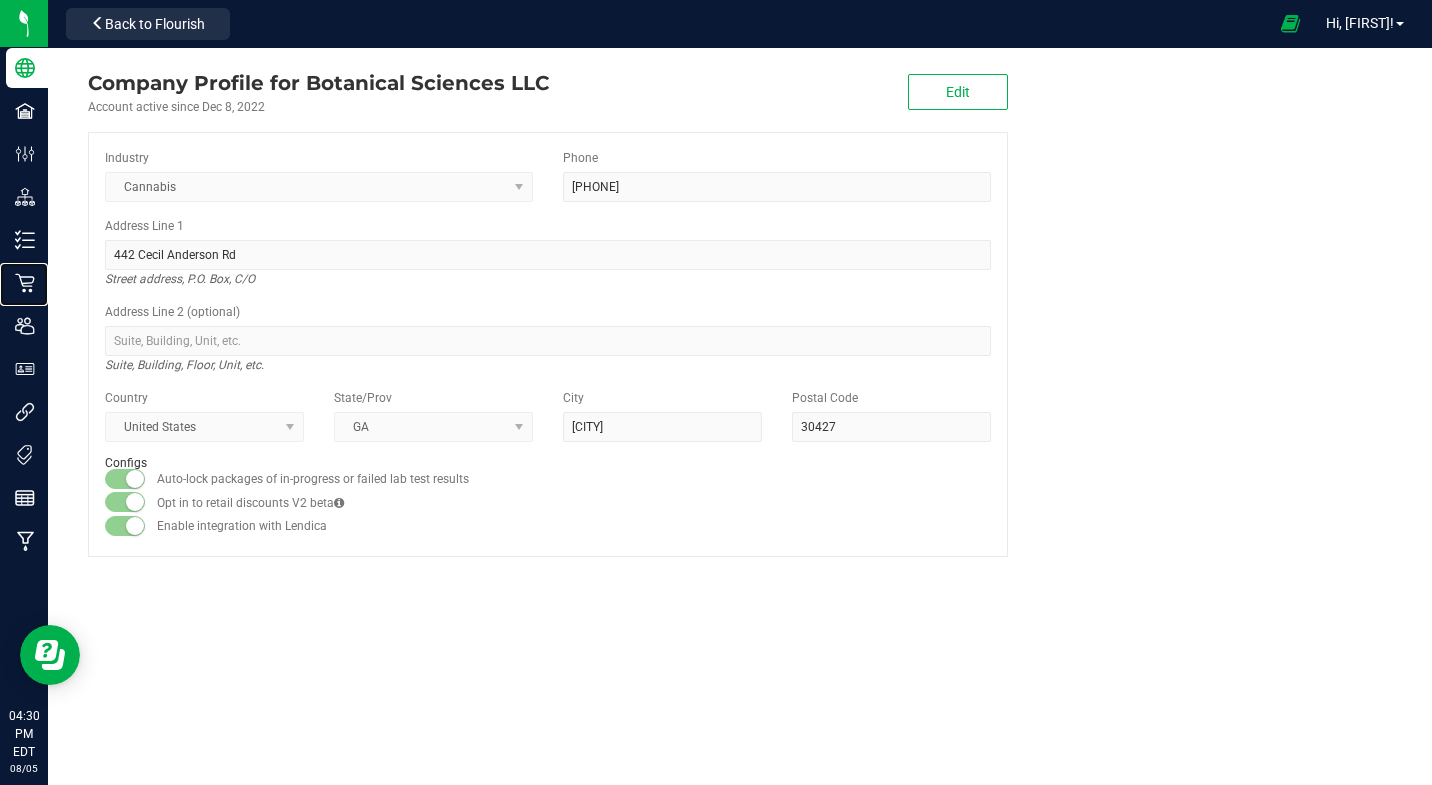 click on "Retail" at bounding box center [0, 0] 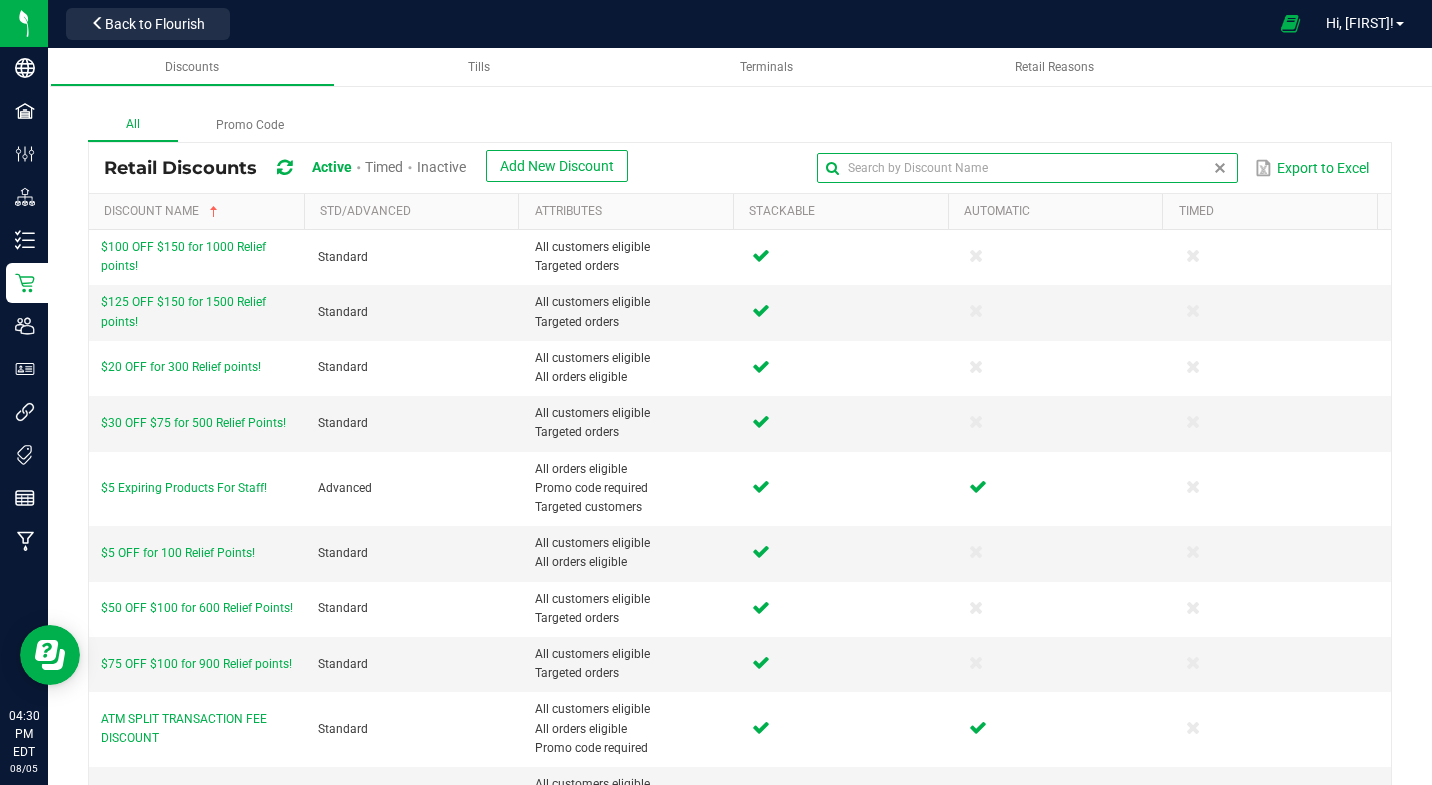 click at bounding box center [1027, 168] 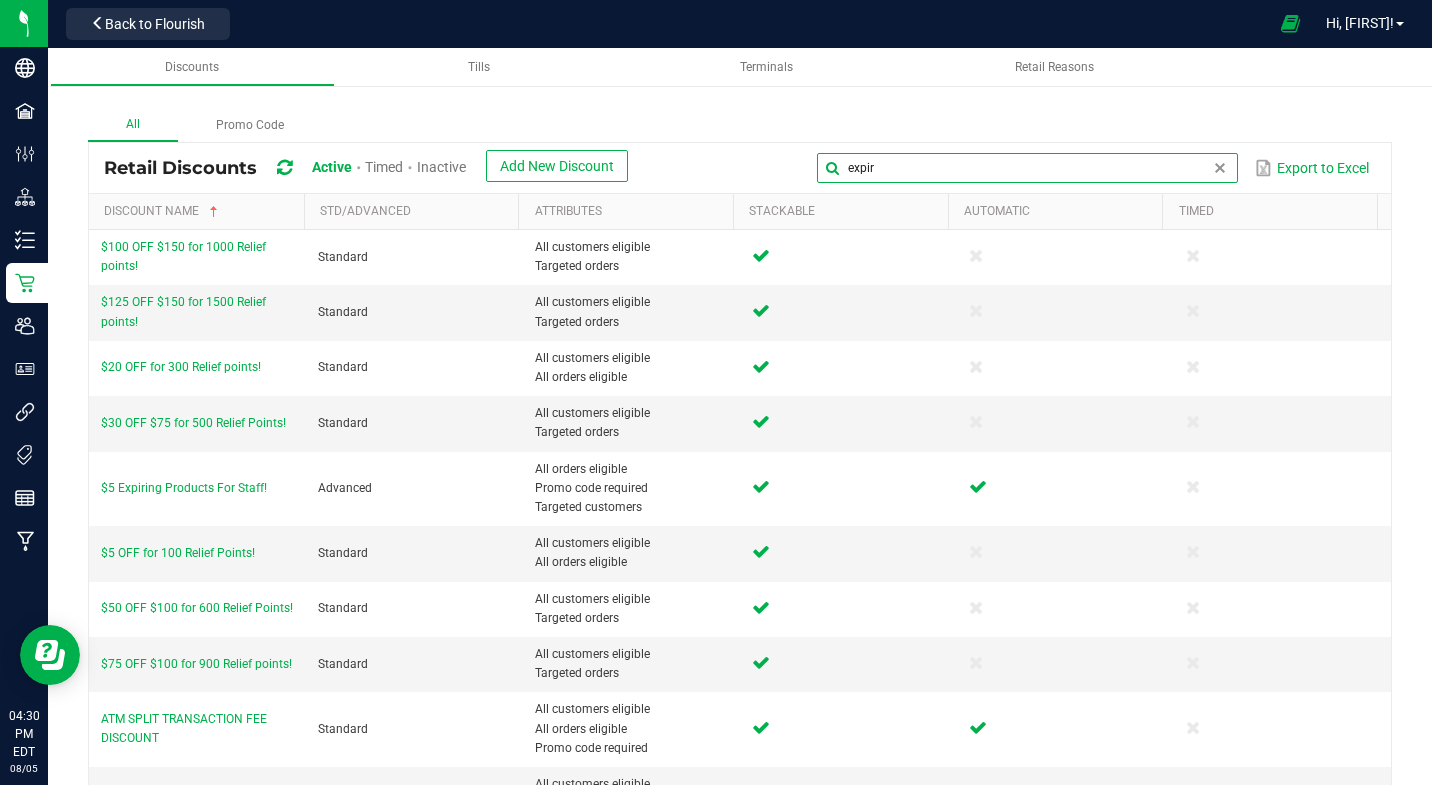 type on "expir" 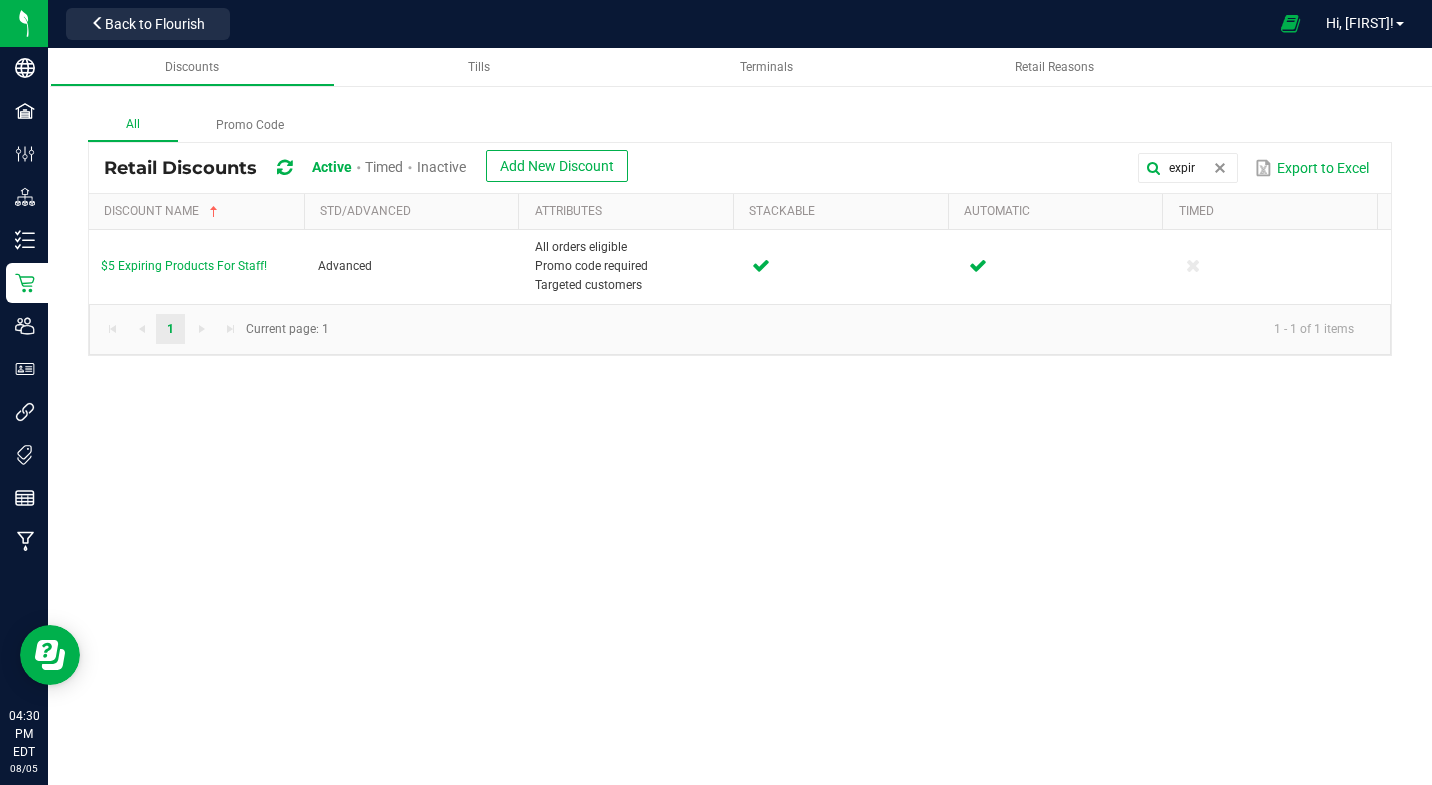 click on "$5 Expiring Products For Staff!" at bounding box center [184, 266] 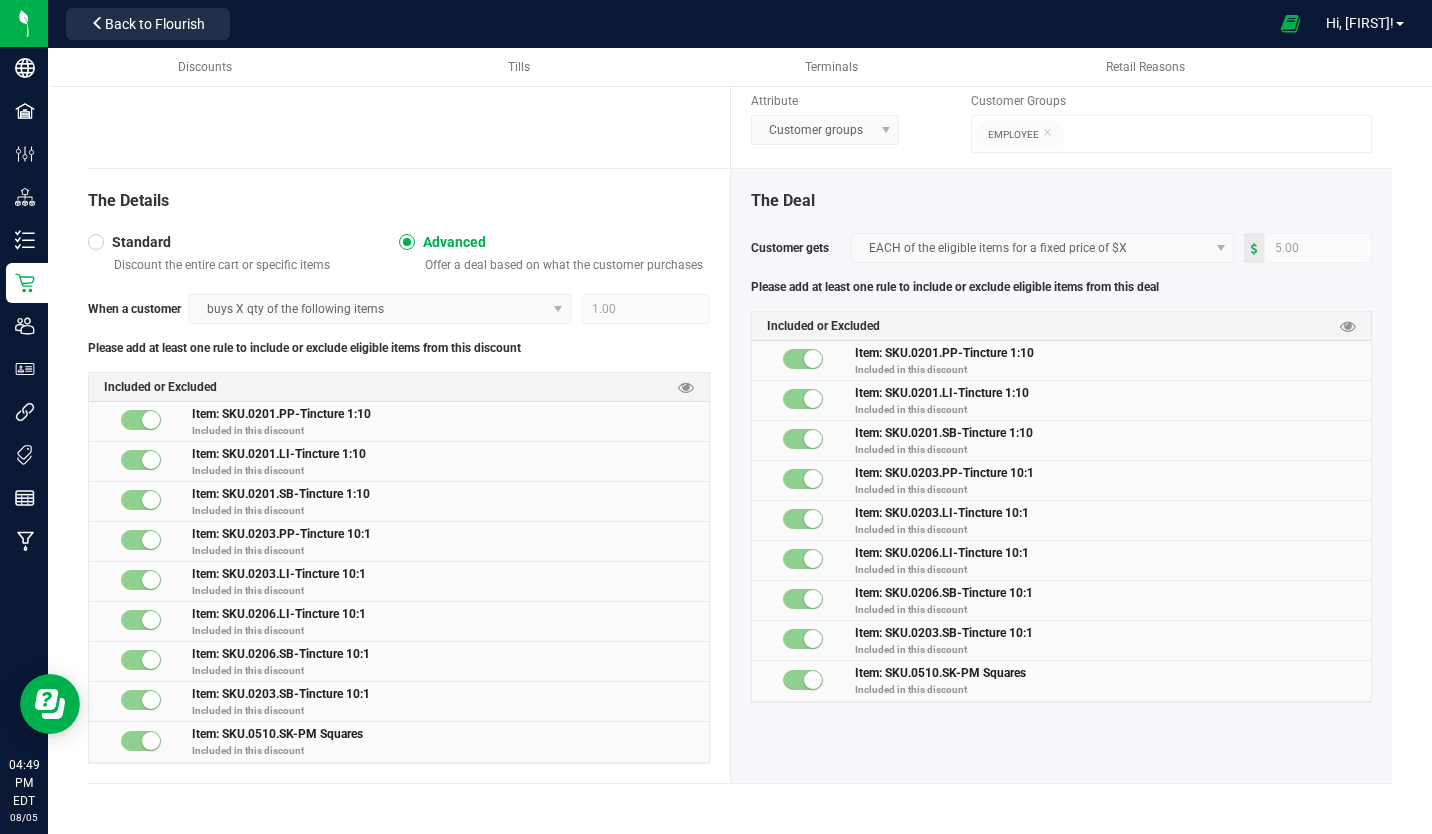scroll, scrollTop: 554, scrollLeft: 0, axis: vertical 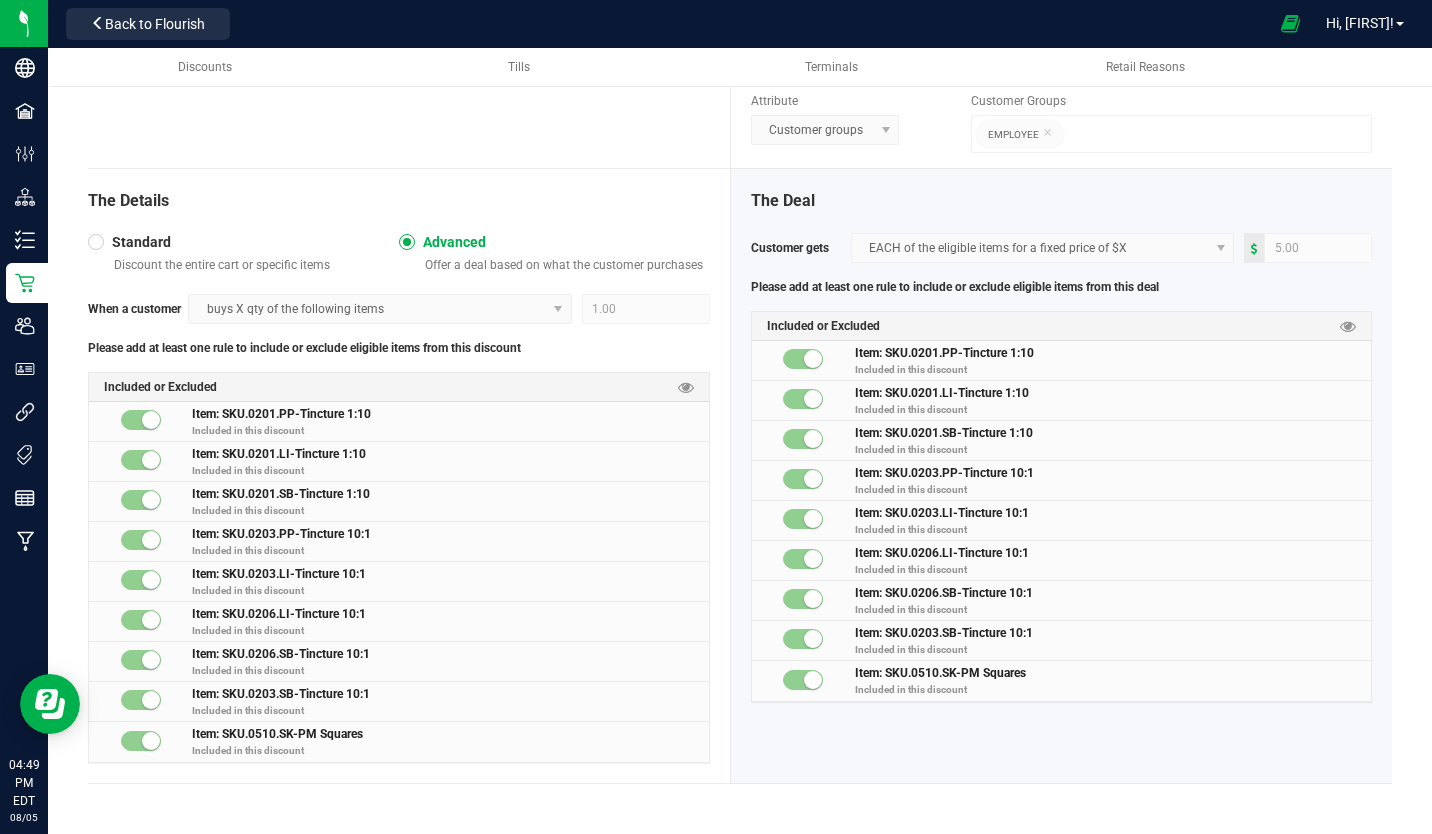 click at bounding box center [0, 0] 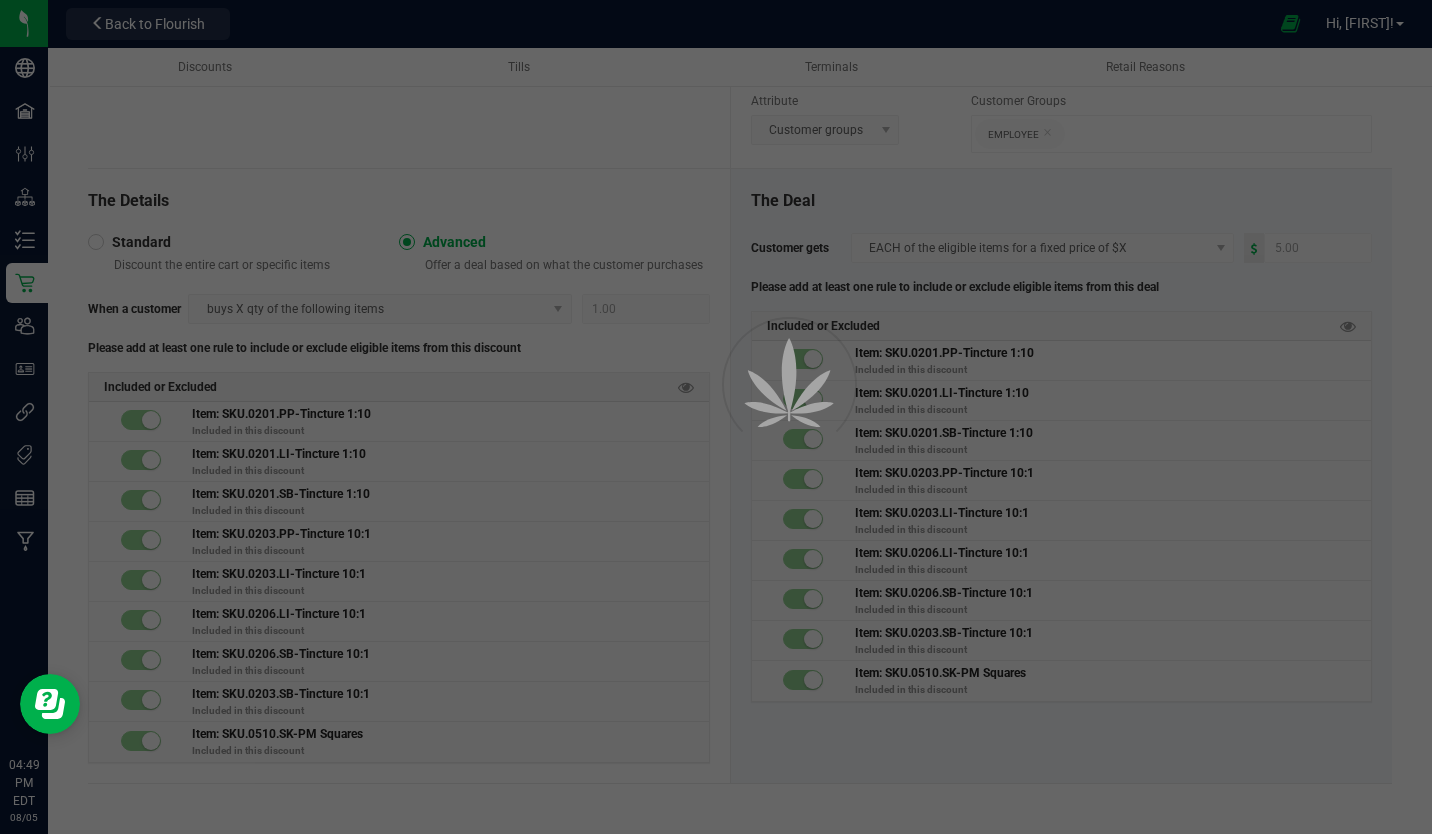 scroll, scrollTop: 0, scrollLeft: 0, axis: both 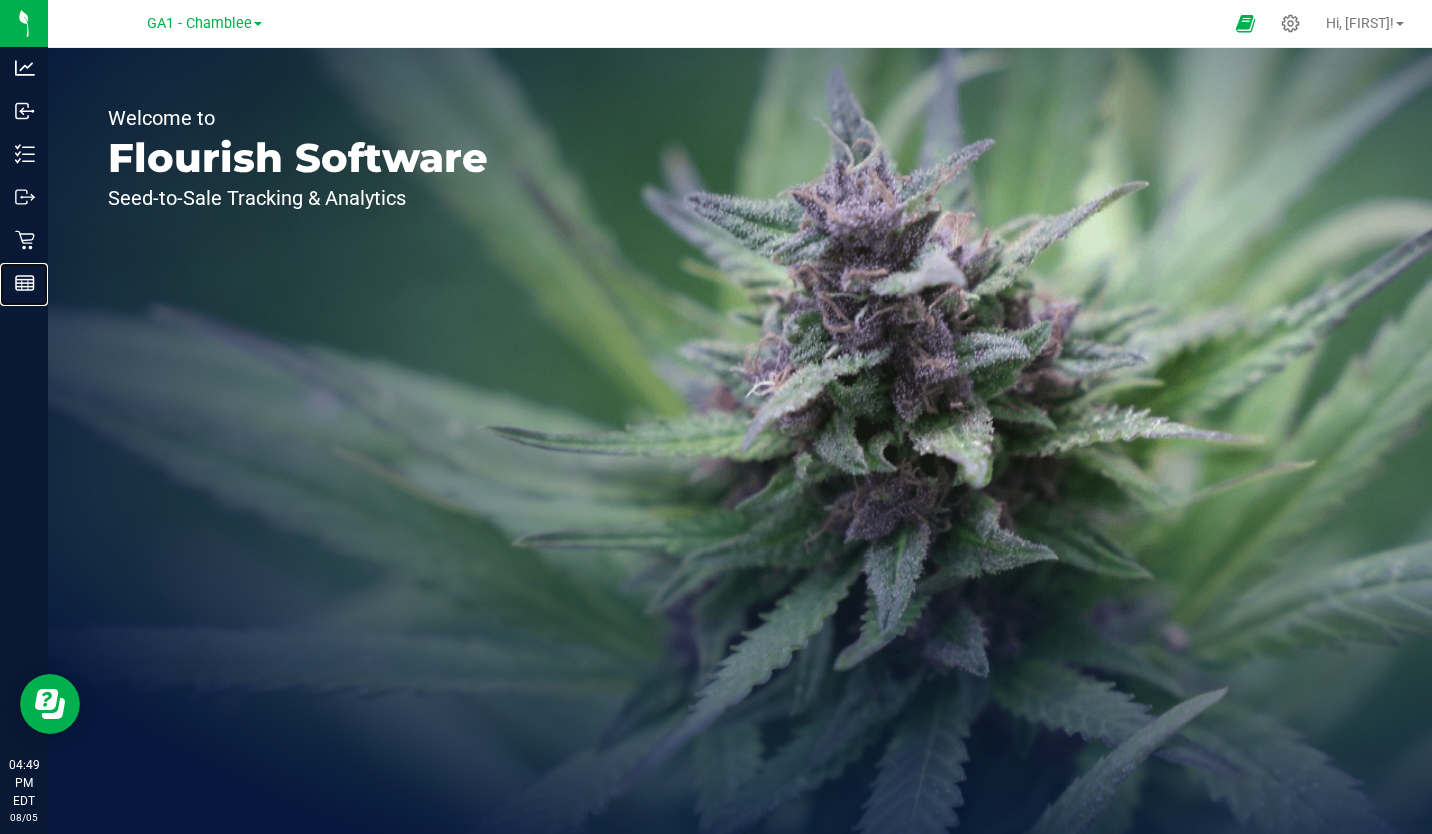 click 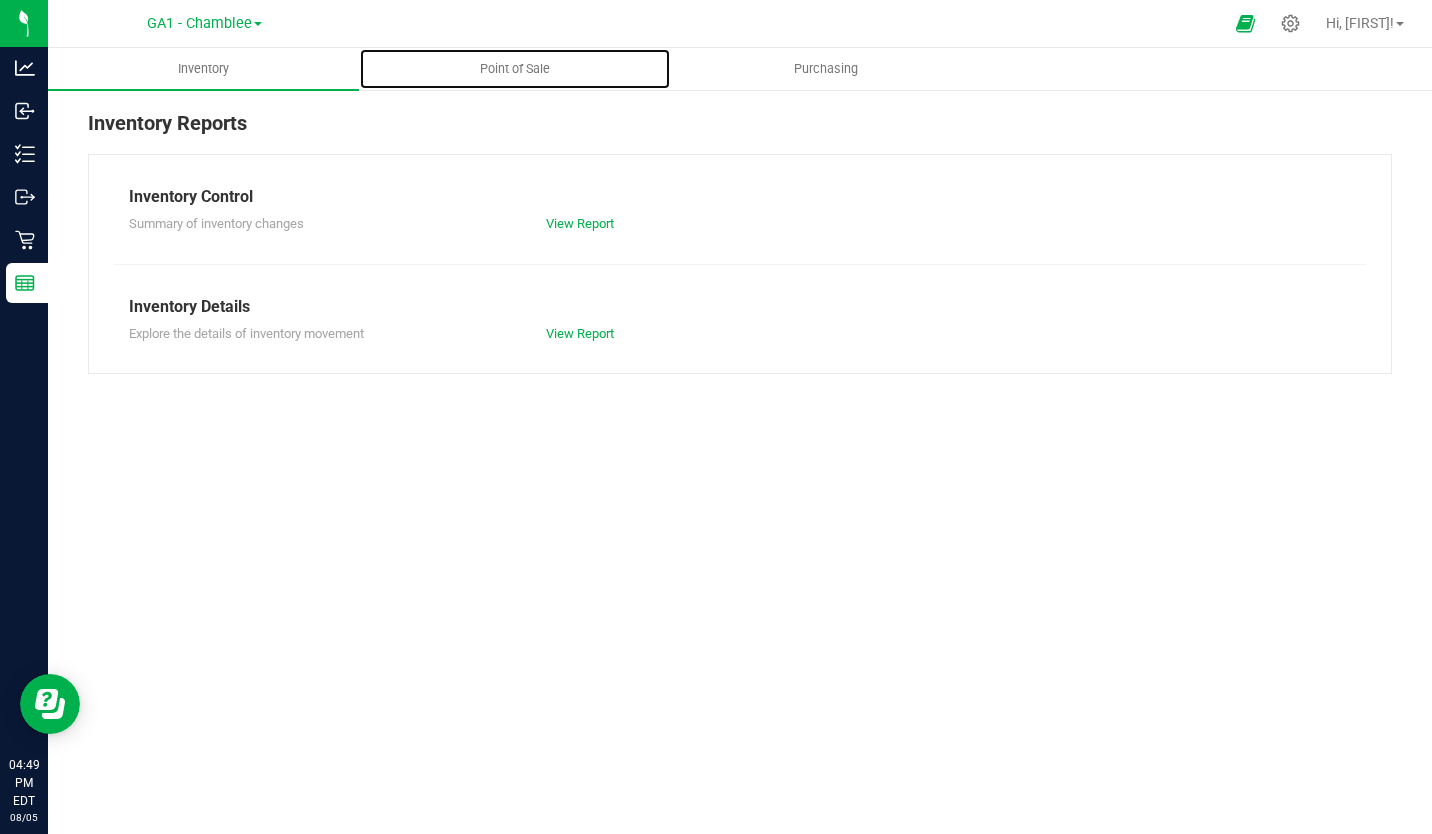 click on "Point of Sale" at bounding box center (515, 69) 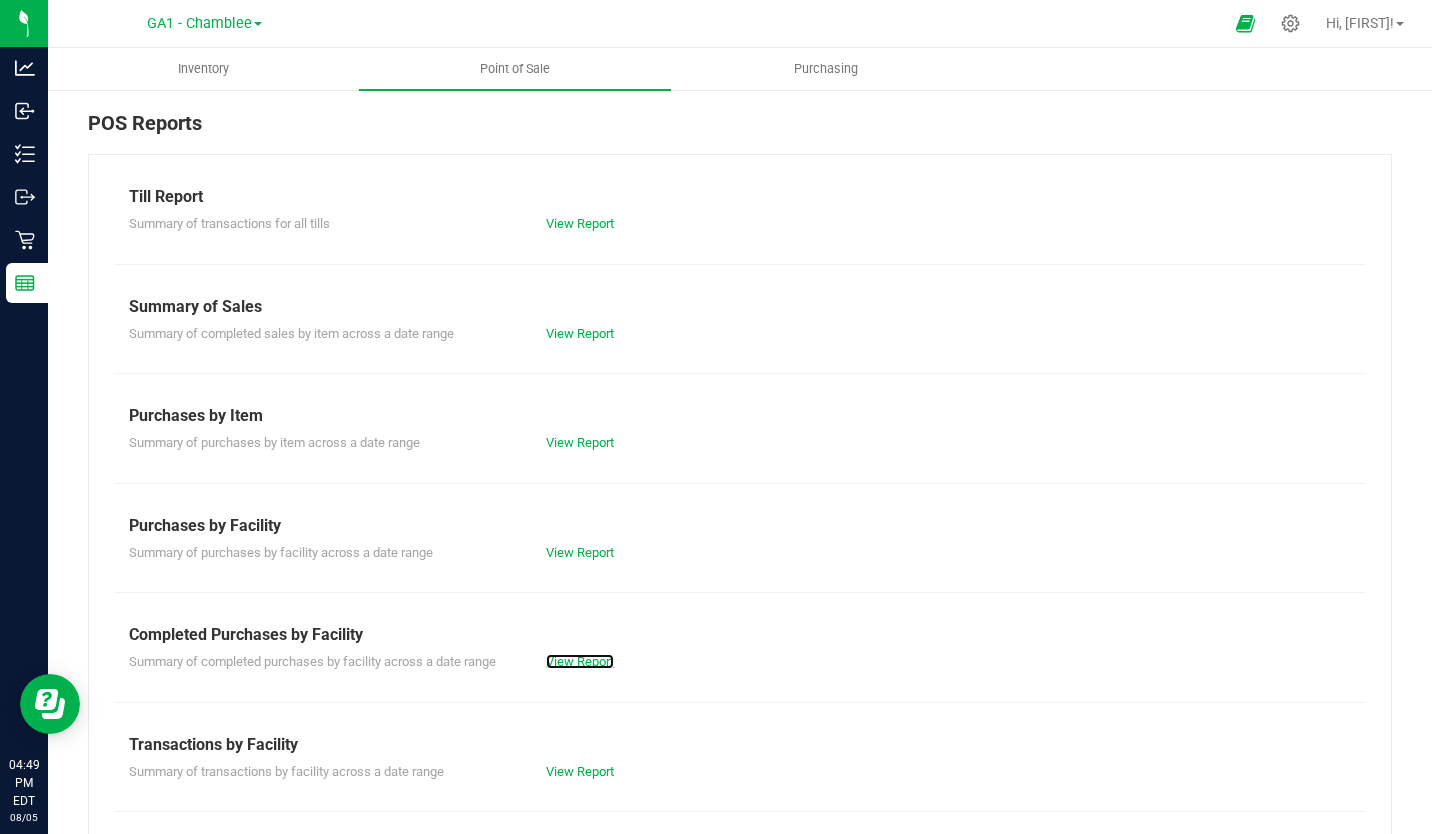 click on "View Report" at bounding box center [580, 661] 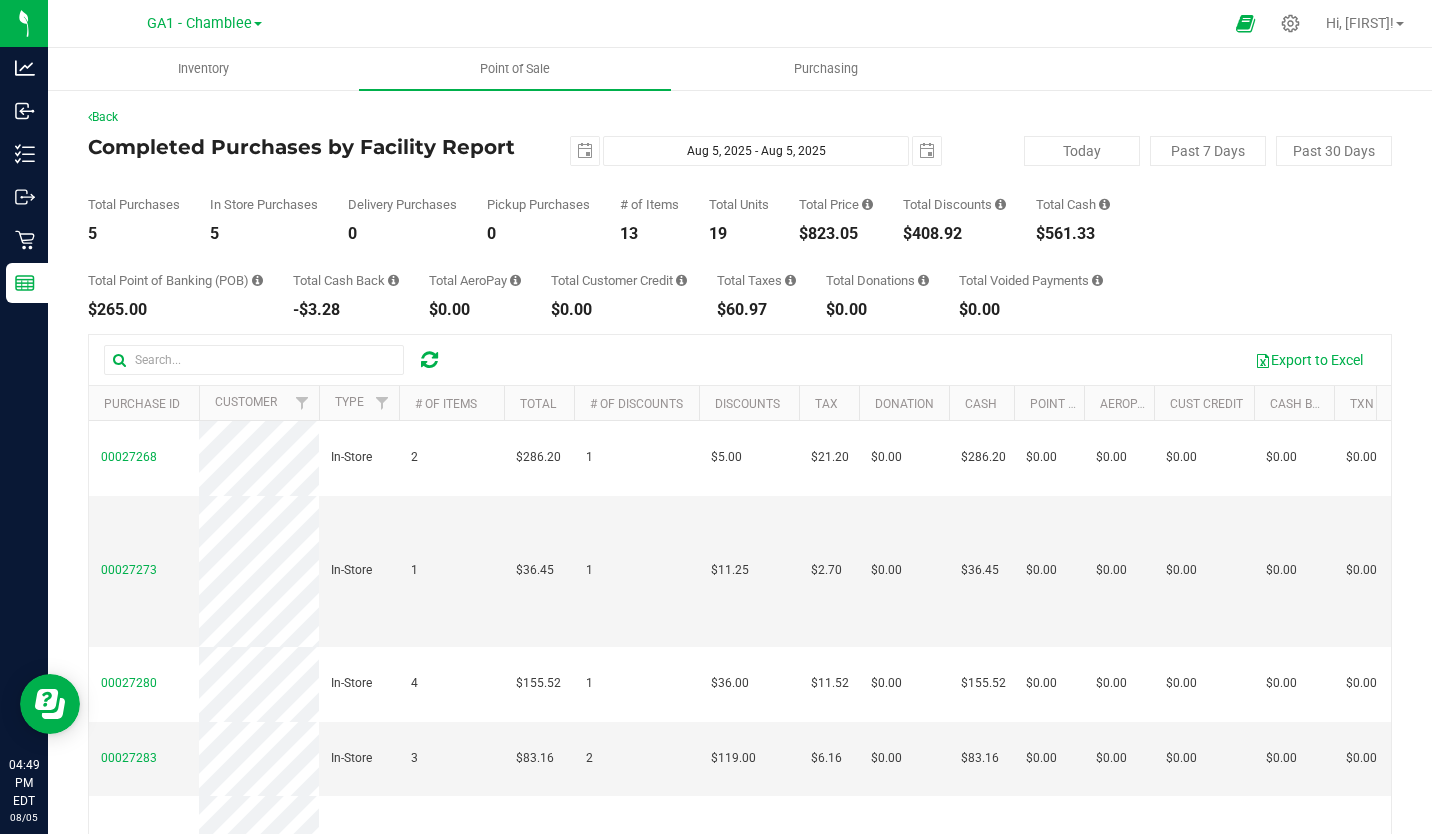 click on "GA1 - Chamblee" at bounding box center (199, 23) 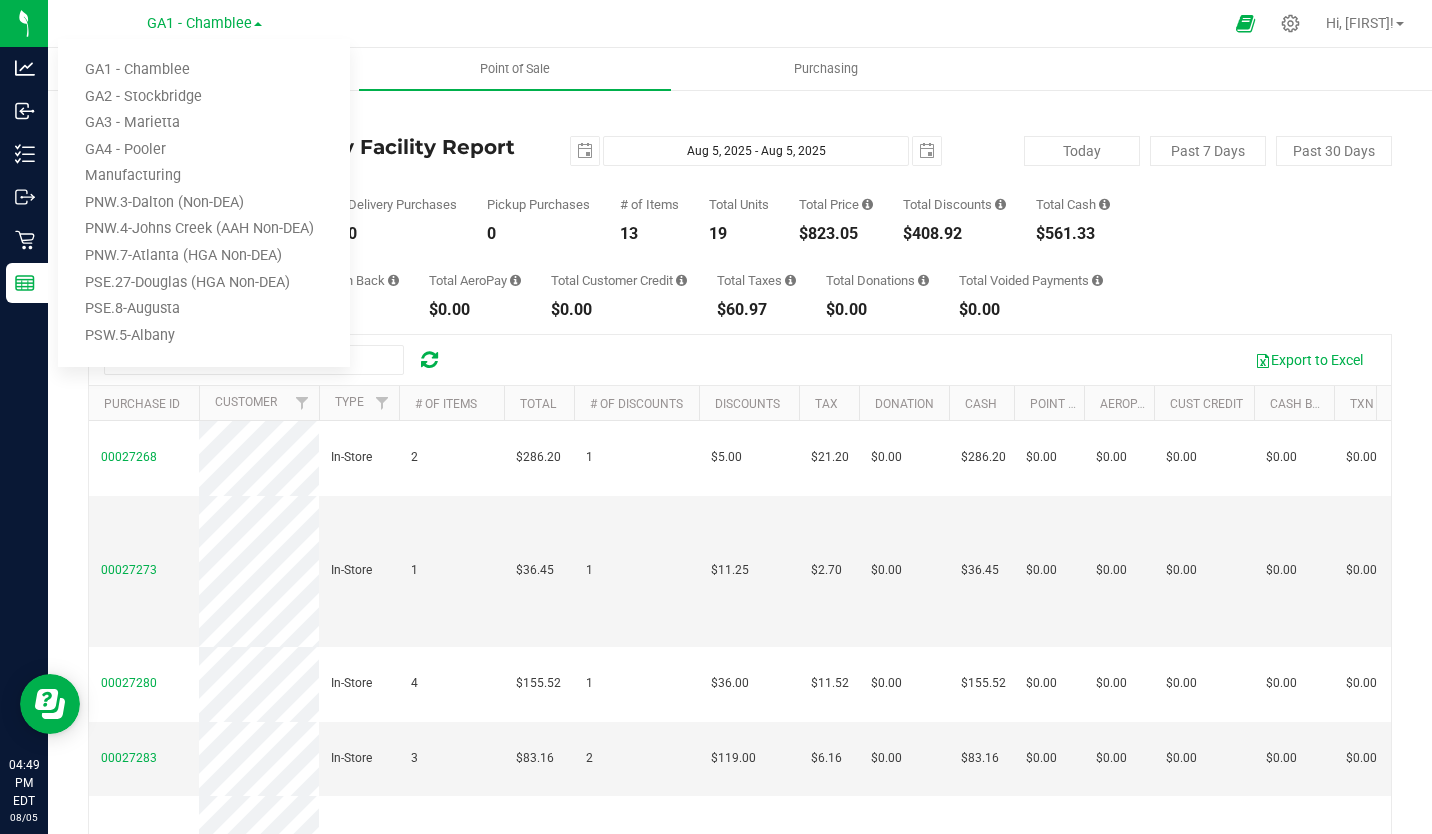 click on "GA4 - Pooler" at bounding box center (204, 150) 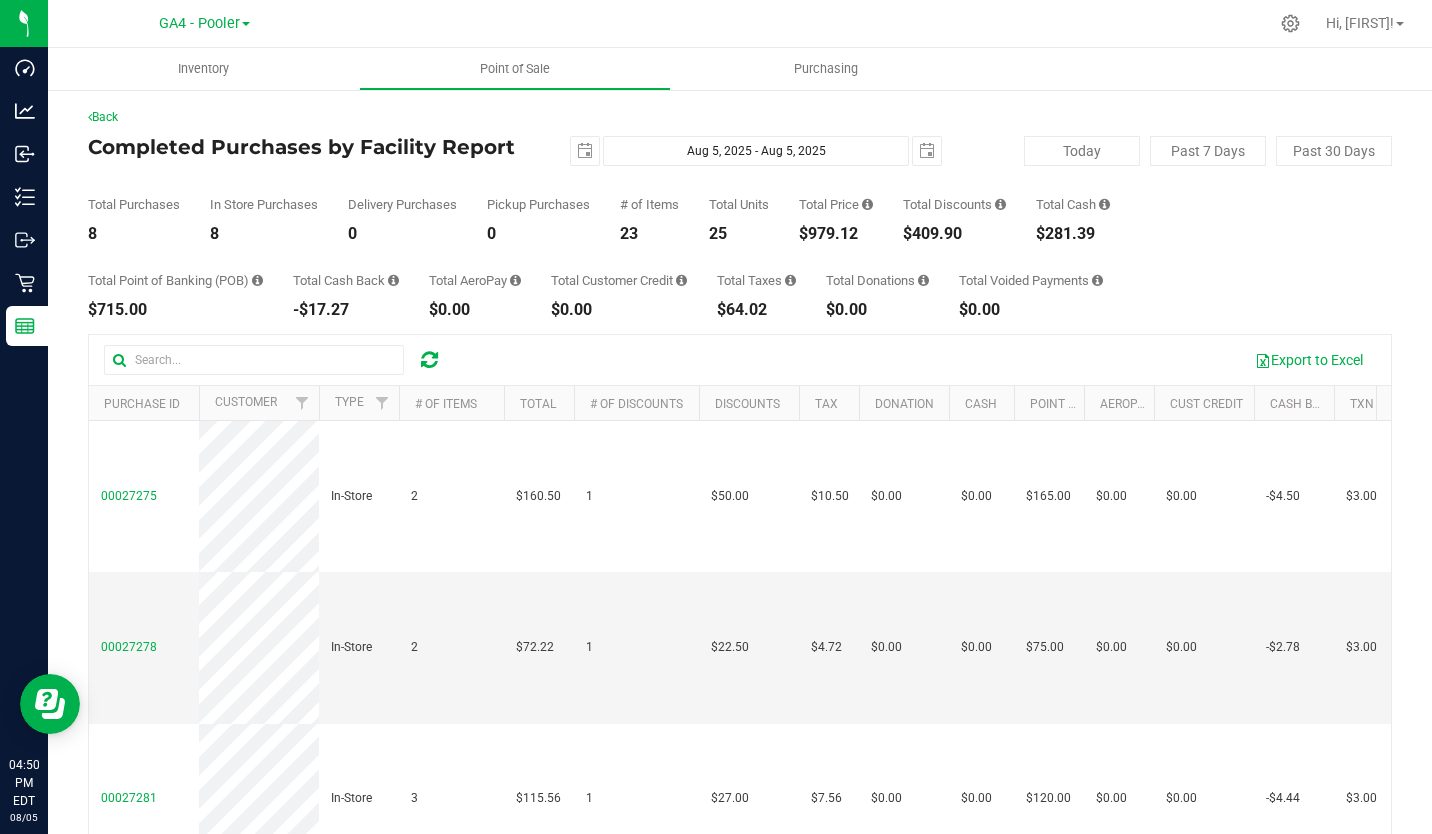 click on "GA4 - Pooler" at bounding box center (199, 23) 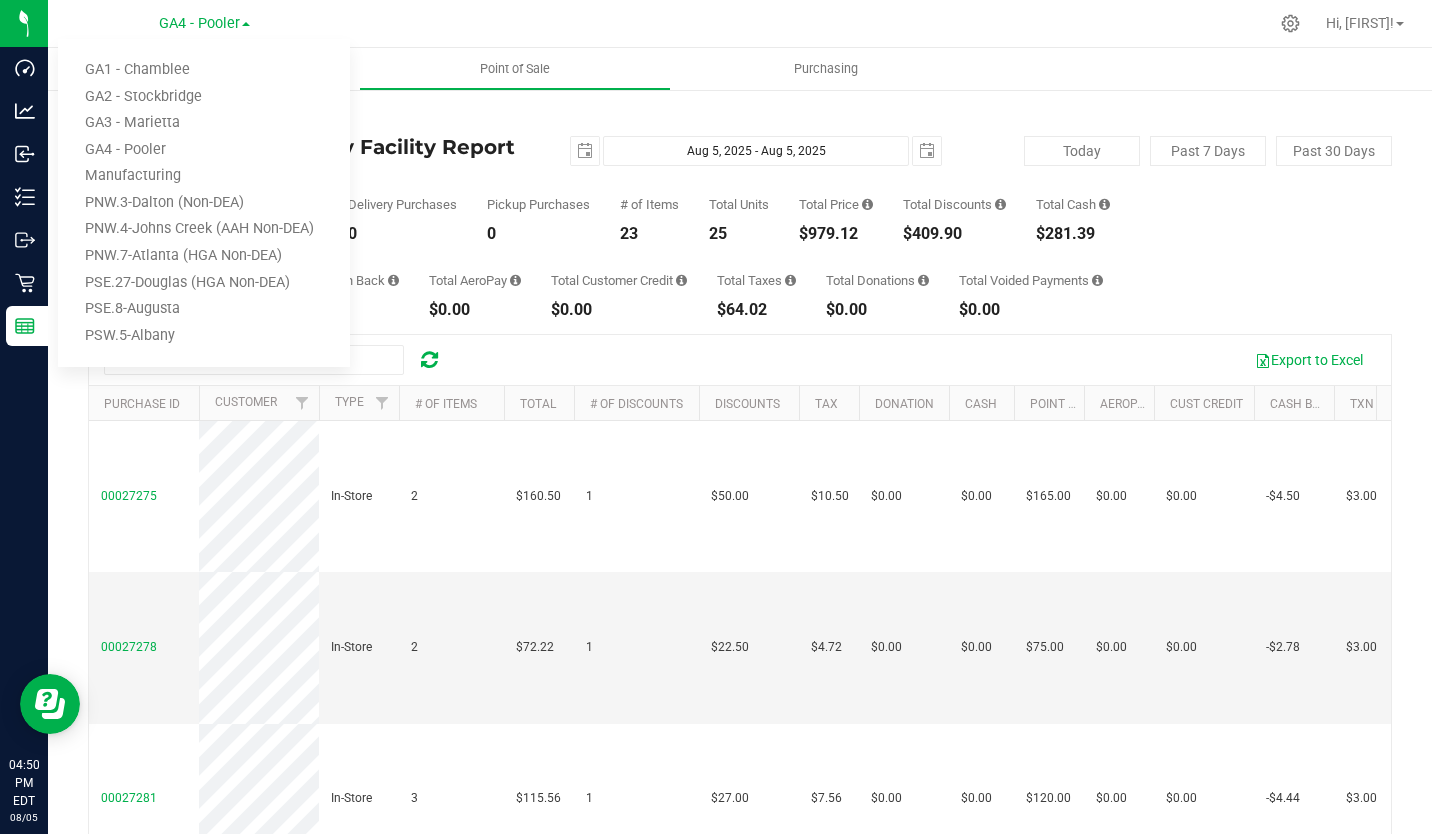 click on "GA3 - Marietta" at bounding box center (204, 123) 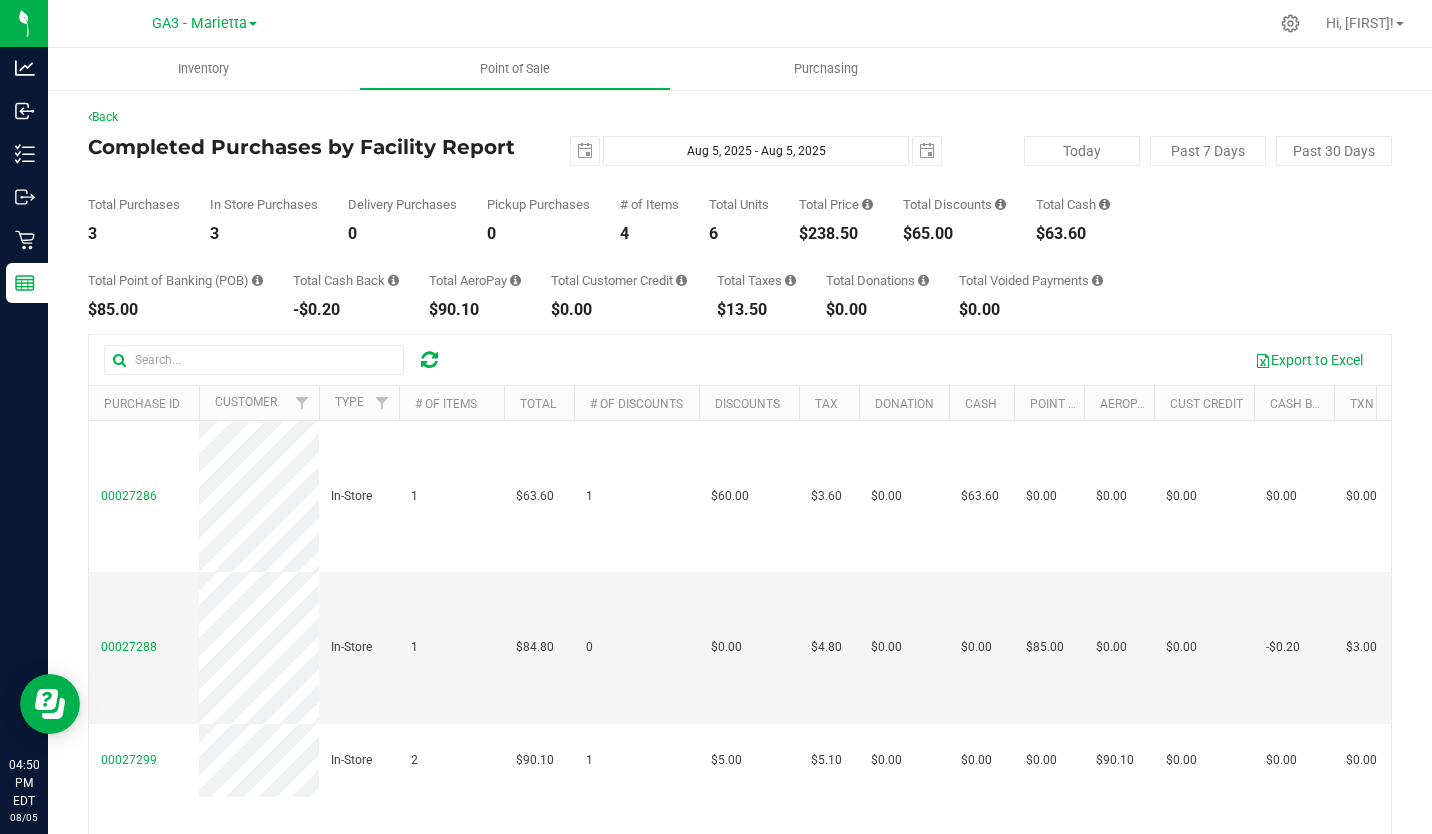 click on "GA3 - Marietta" at bounding box center (199, 23) 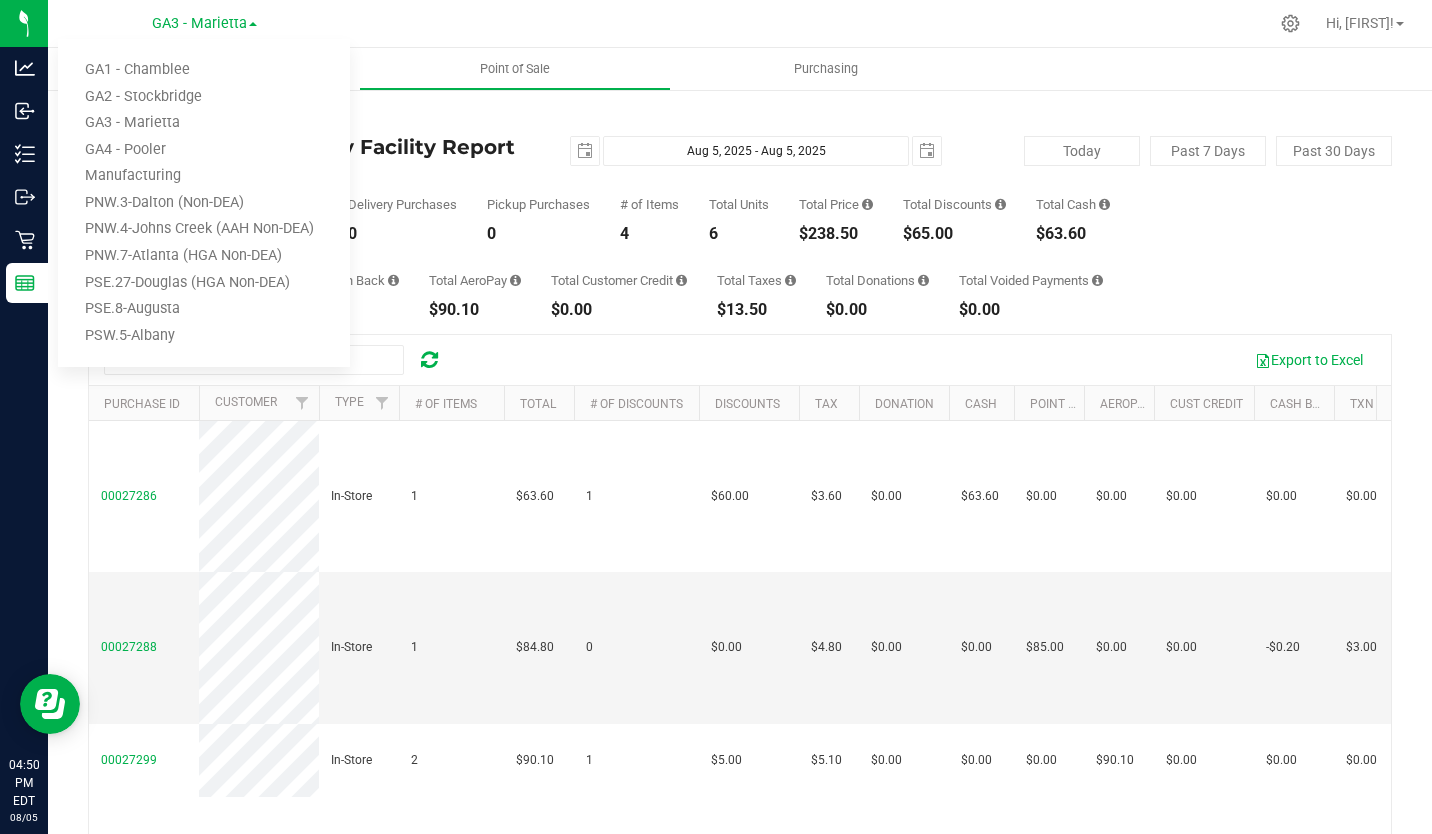 click on "GA2 - Stockbridge" at bounding box center (204, 97) 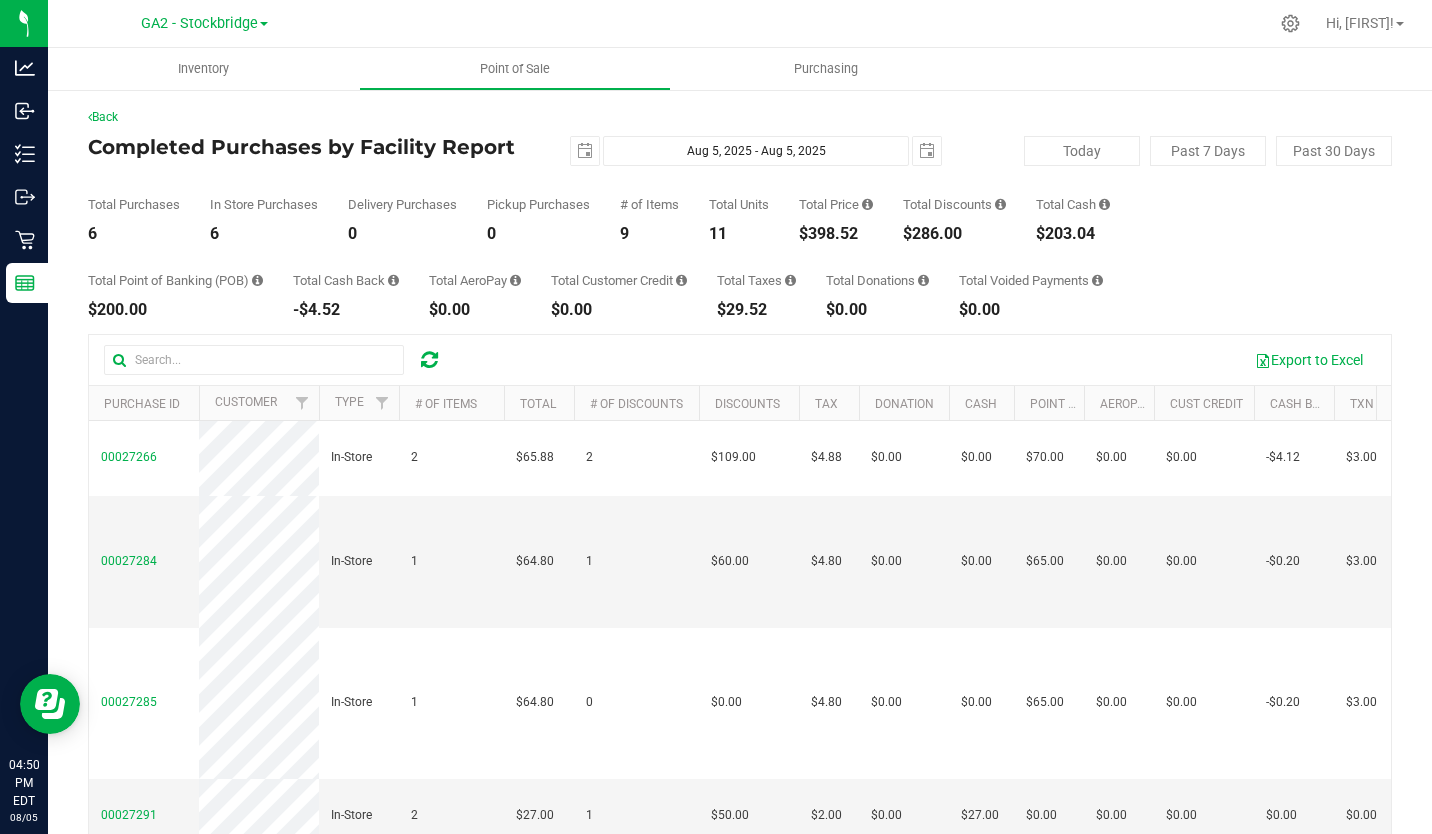 click on "GA2 - Stockbridge" at bounding box center (199, 23) 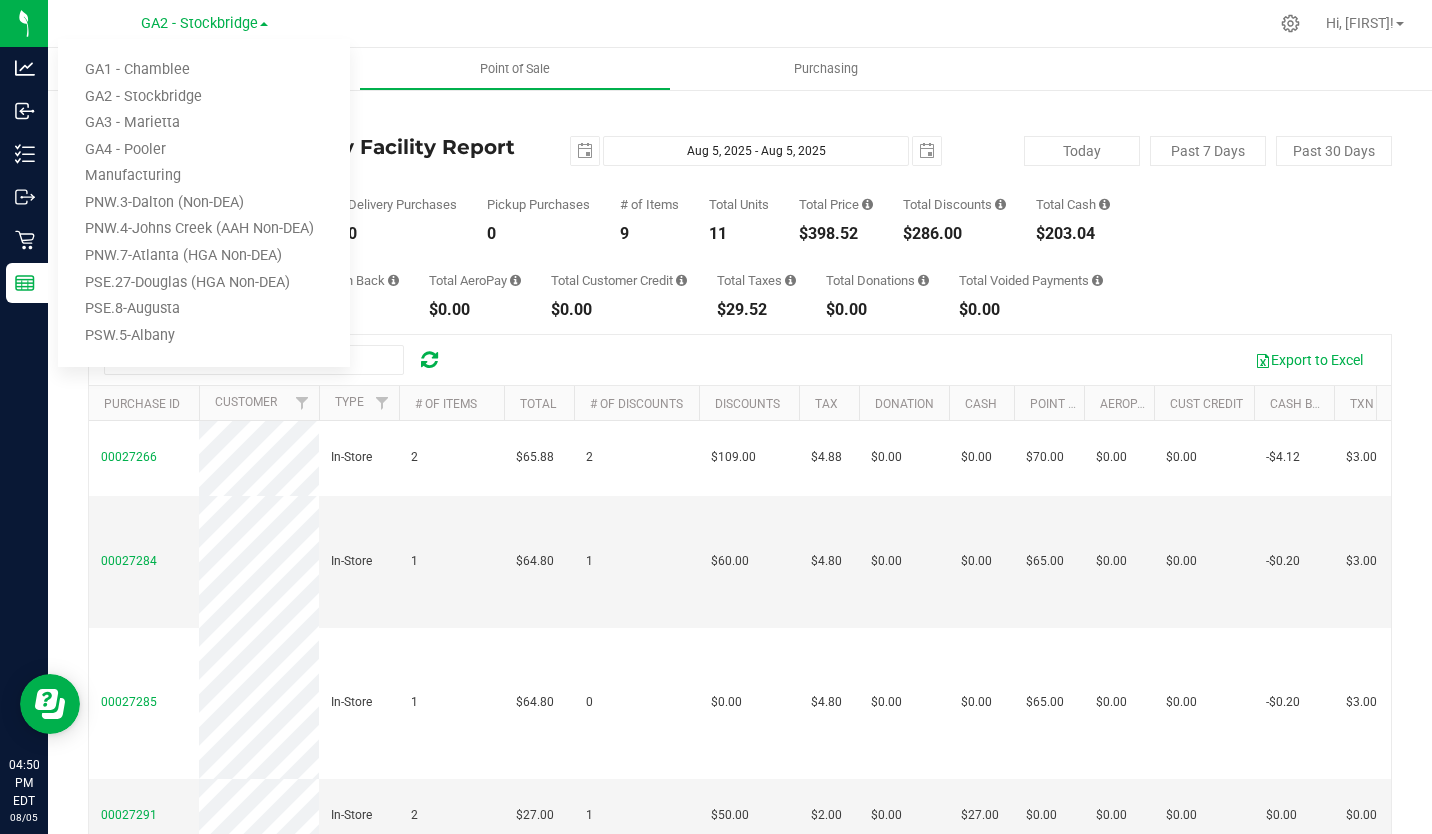 click on "GA4 - Pooler" at bounding box center [204, 150] 